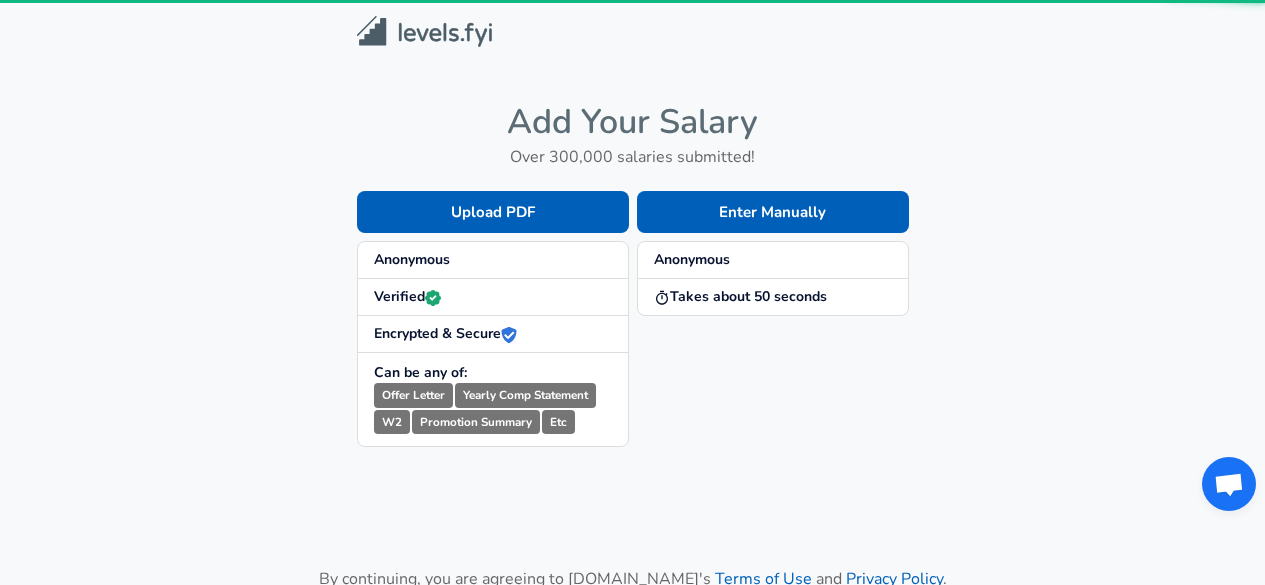 scroll, scrollTop: 0, scrollLeft: 0, axis: both 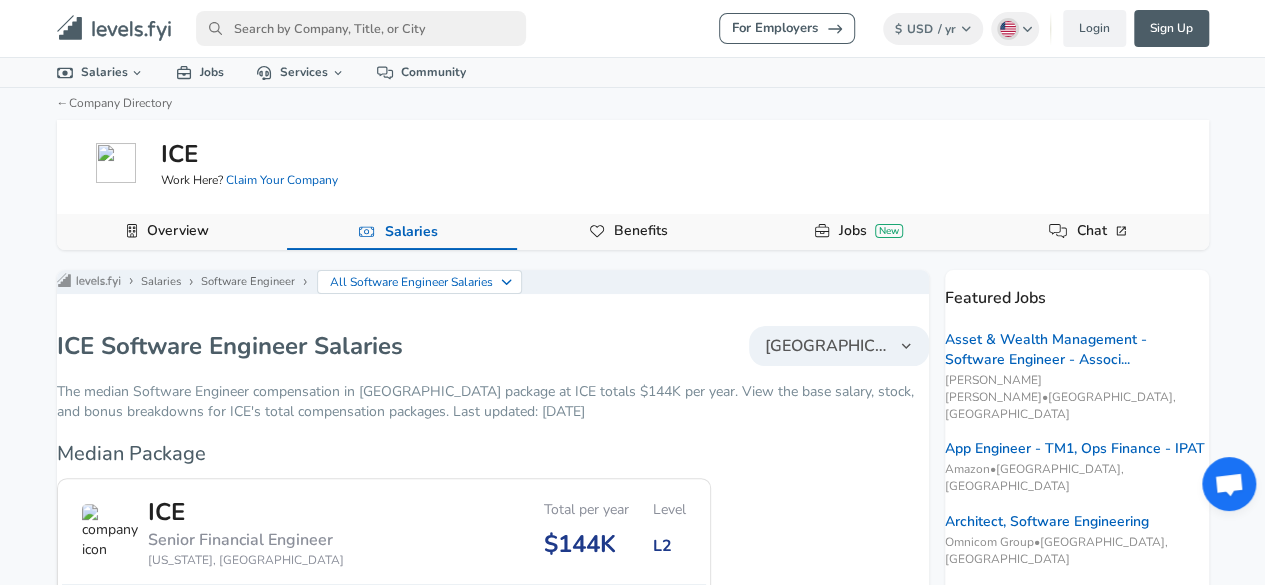 click at bounding box center (361, 28) 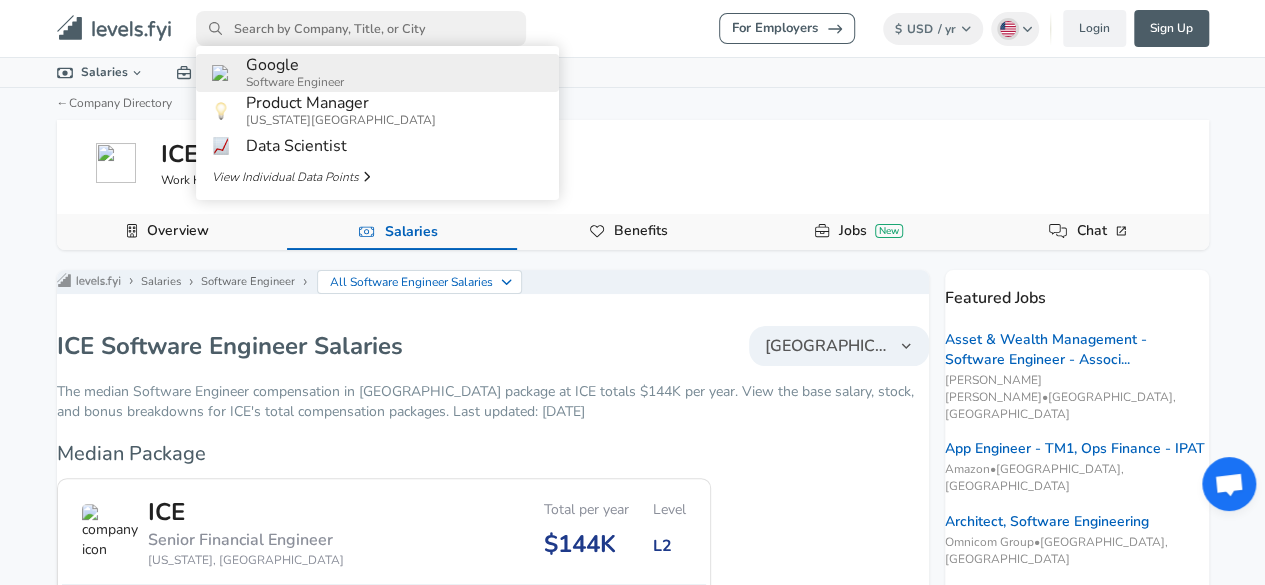 click on "Google" at bounding box center [295, 65] 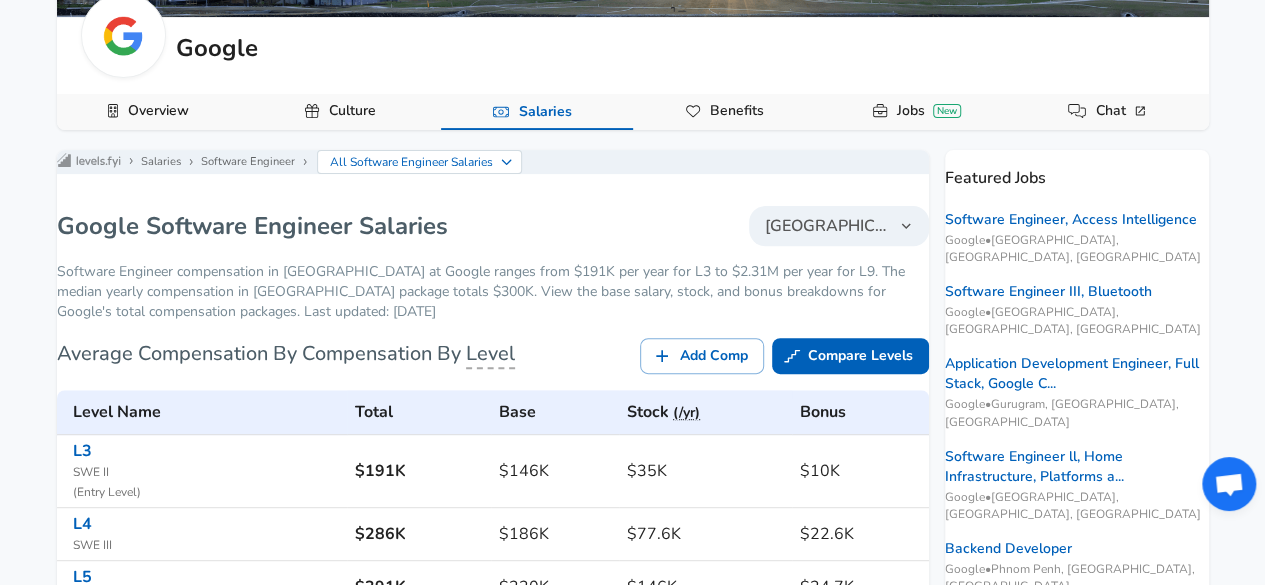 scroll, scrollTop: 241, scrollLeft: 0, axis: vertical 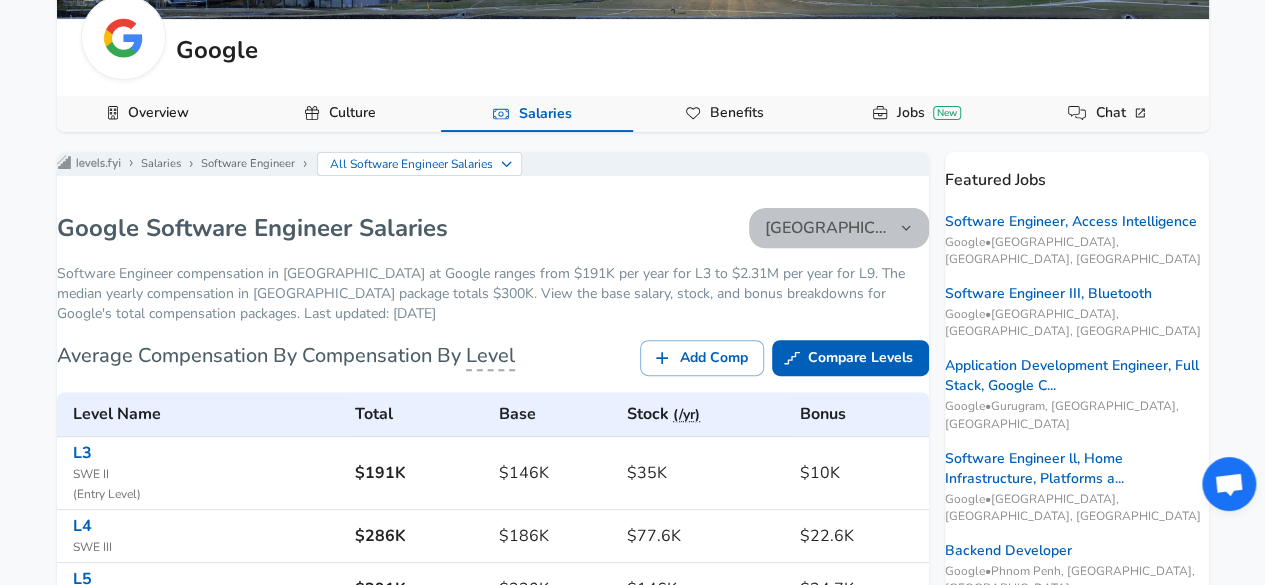 click on "[GEOGRAPHIC_DATA]" at bounding box center [839, 228] 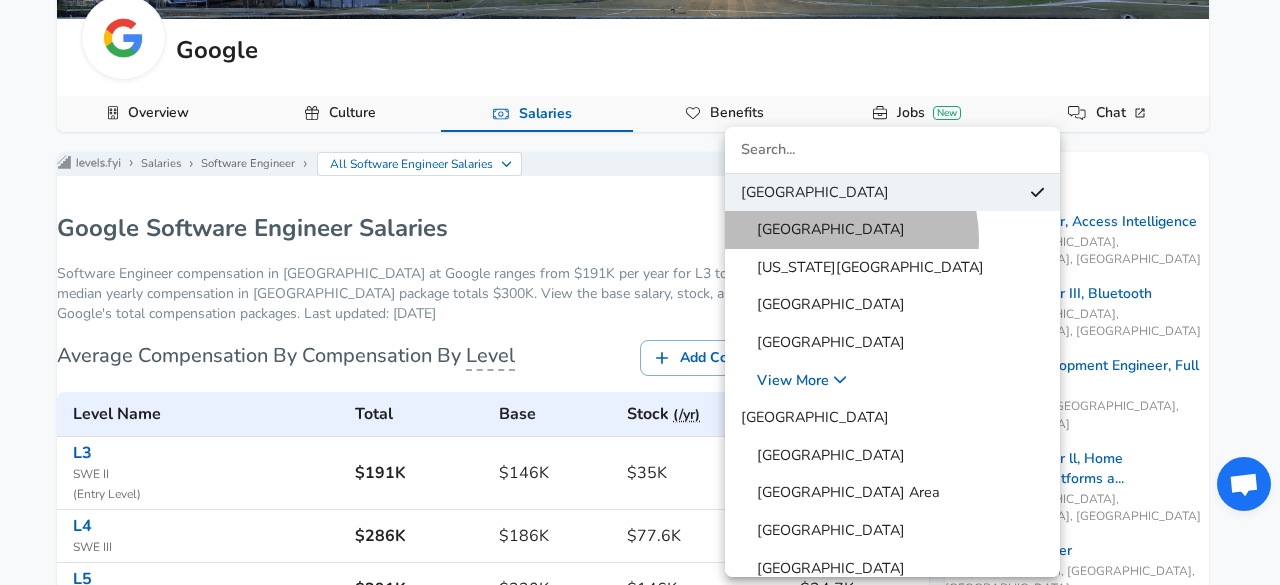 click on "[GEOGRAPHIC_DATA]" at bounding box center (823, 230) 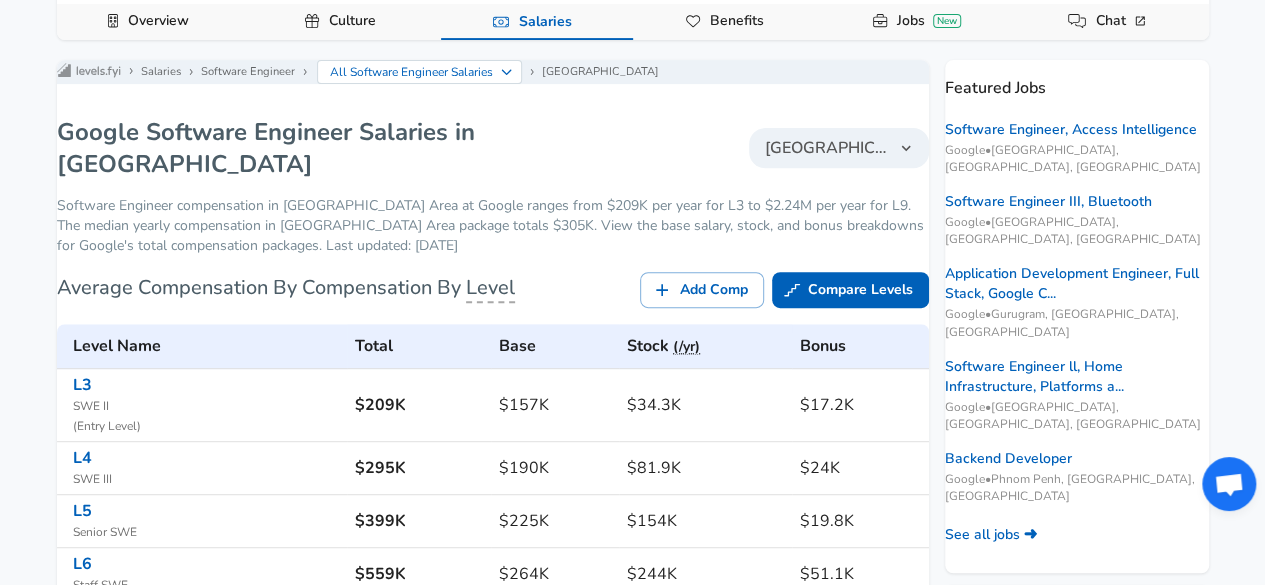 scroll, scrollTop: 332, scrollLeft: 0, axis: vertical 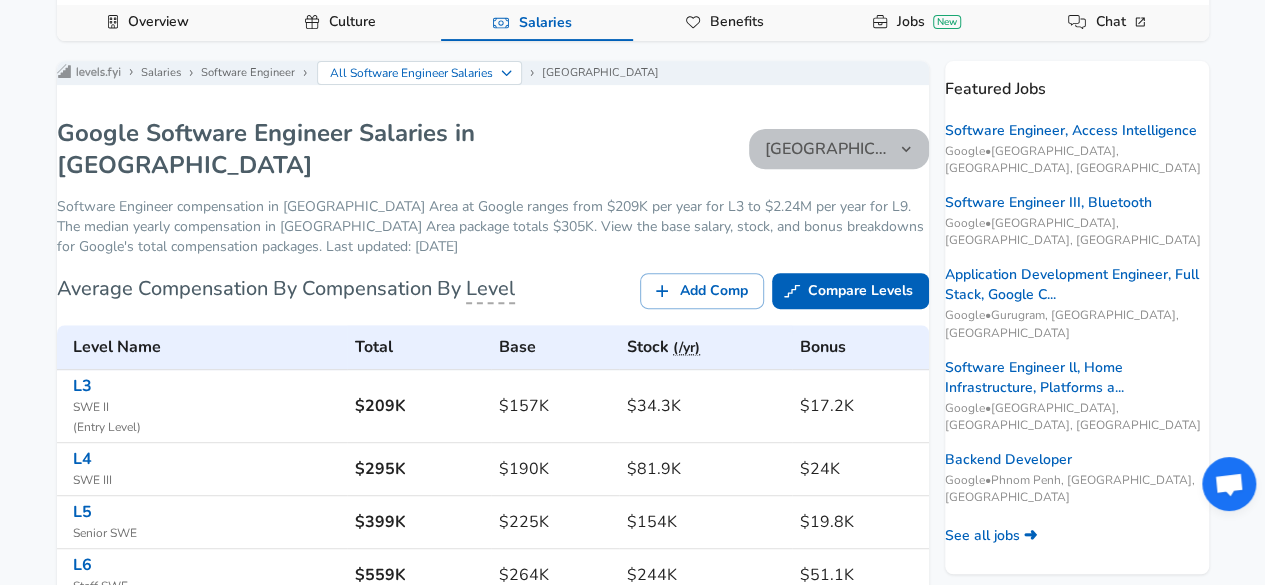 click on "[GEOGRAPHIC_DATA]" at bounding box center [827, 149] 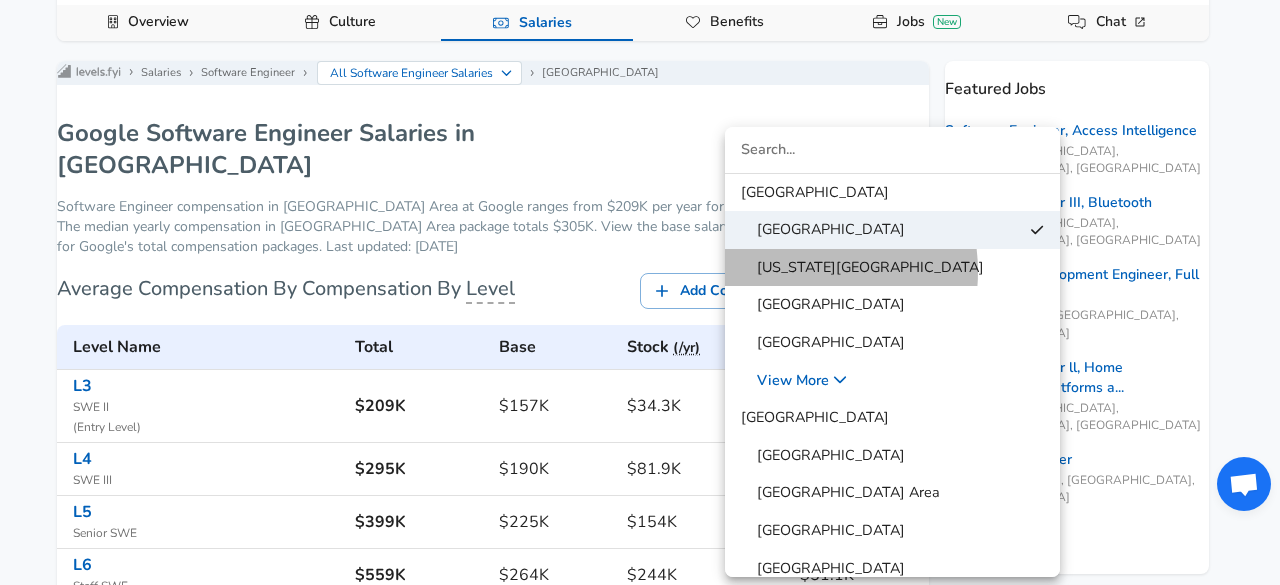 click on "[US_STATE][GEOGRAPHIC_DATA]" at bounding box center [862, 268] 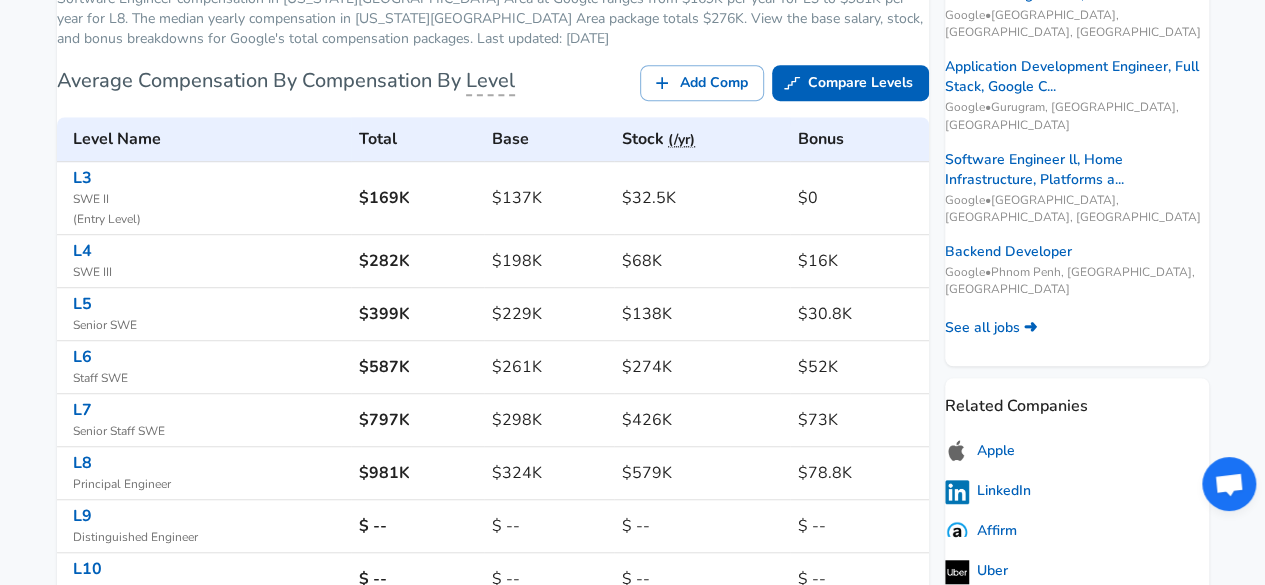 scroll, scrollTop: 524, scrollLeft: 0, axis: vertical 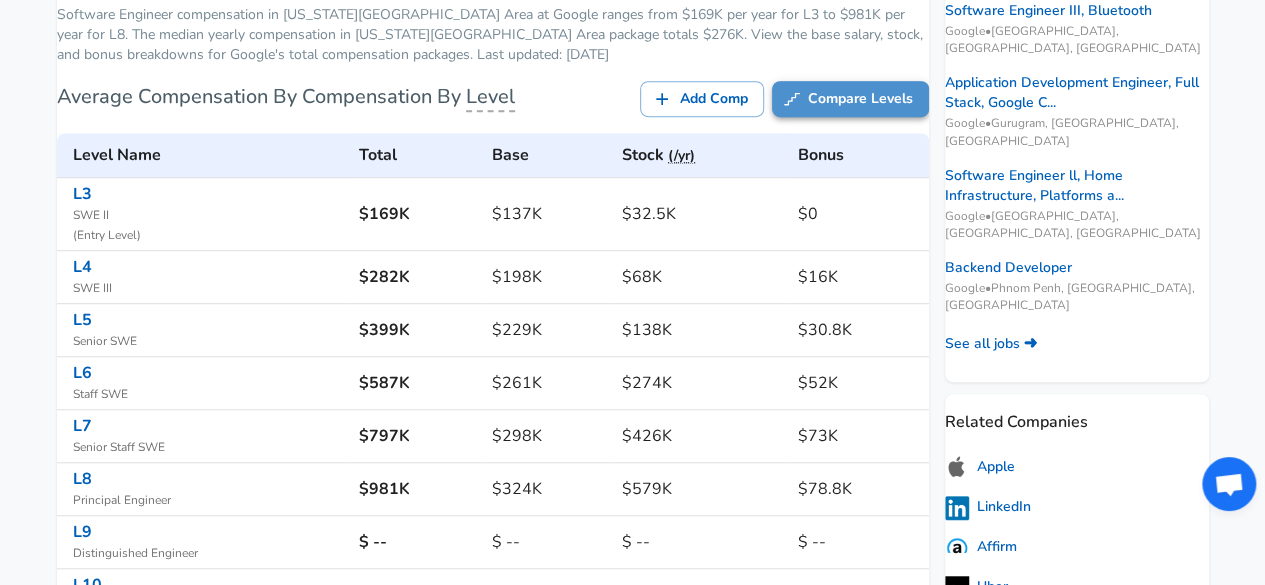 click on "Compare Levels" at bounding box center (850, 99) 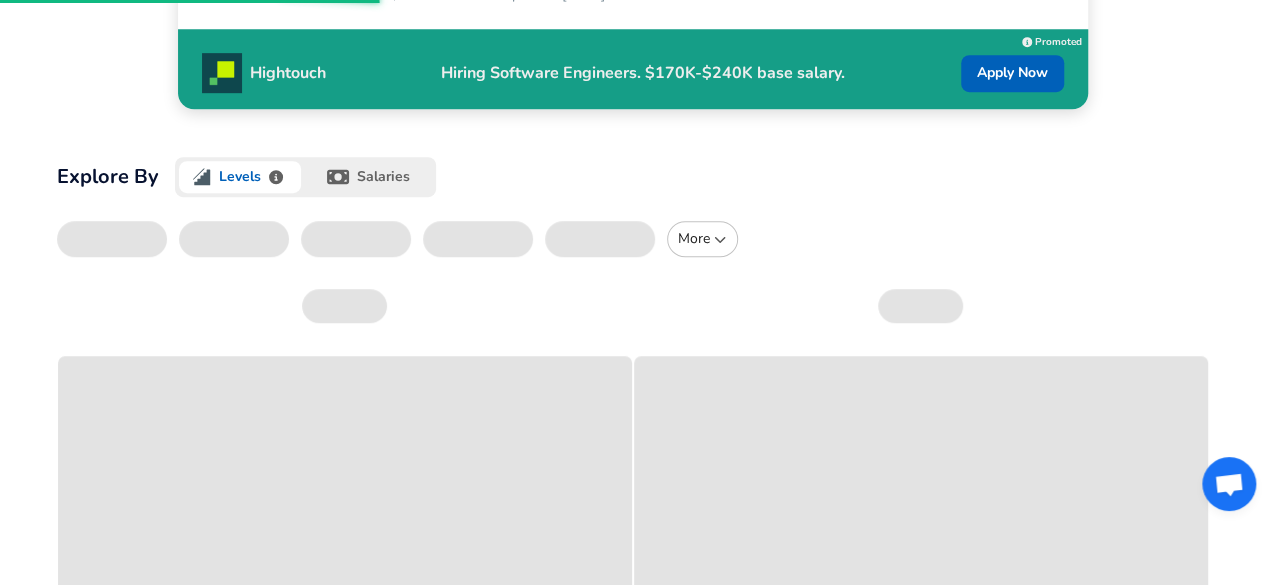scroll, scrollTop: 0, scrollLeft: 0, axis: both 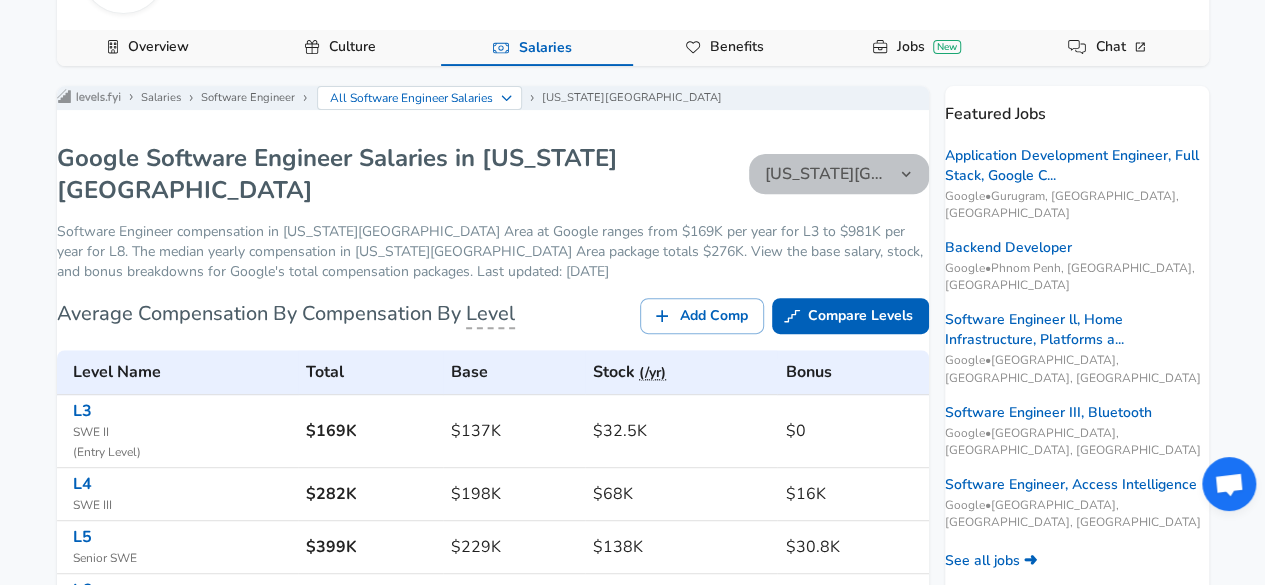 click on "[US_STATE][GEOGRAPHIC_DATA]" at bounding box center [827, 174] 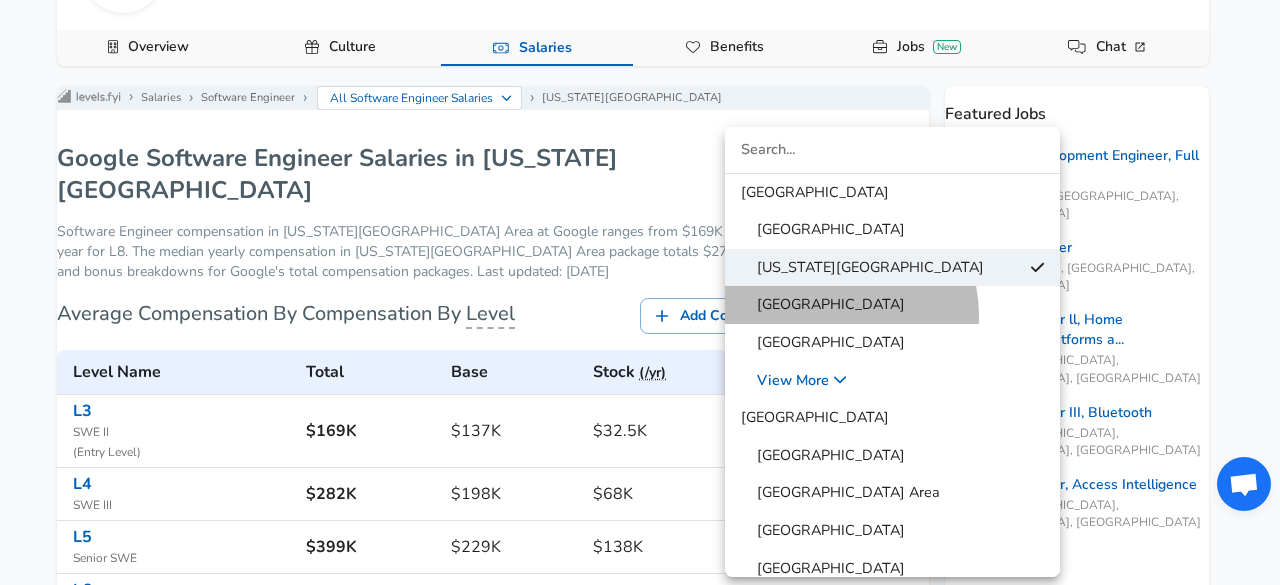 click on "[GEOGRAPHIC_DATA]" at bounding box center [823, 305] 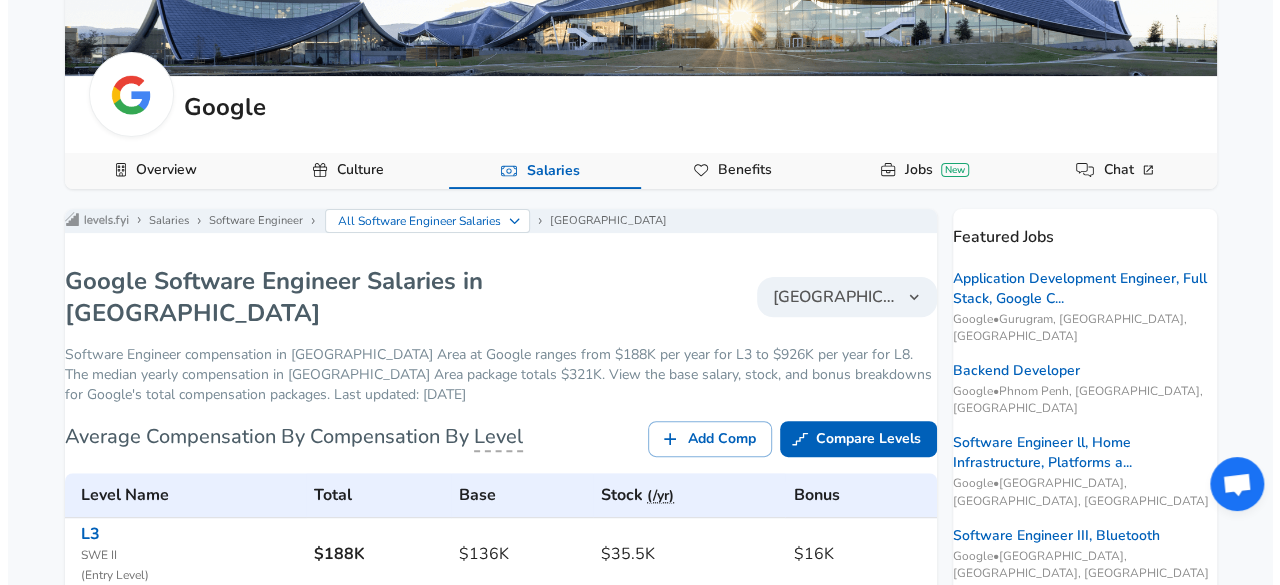 scroll, scrollTop: 277, scrollLeft: 0, axis: vertical 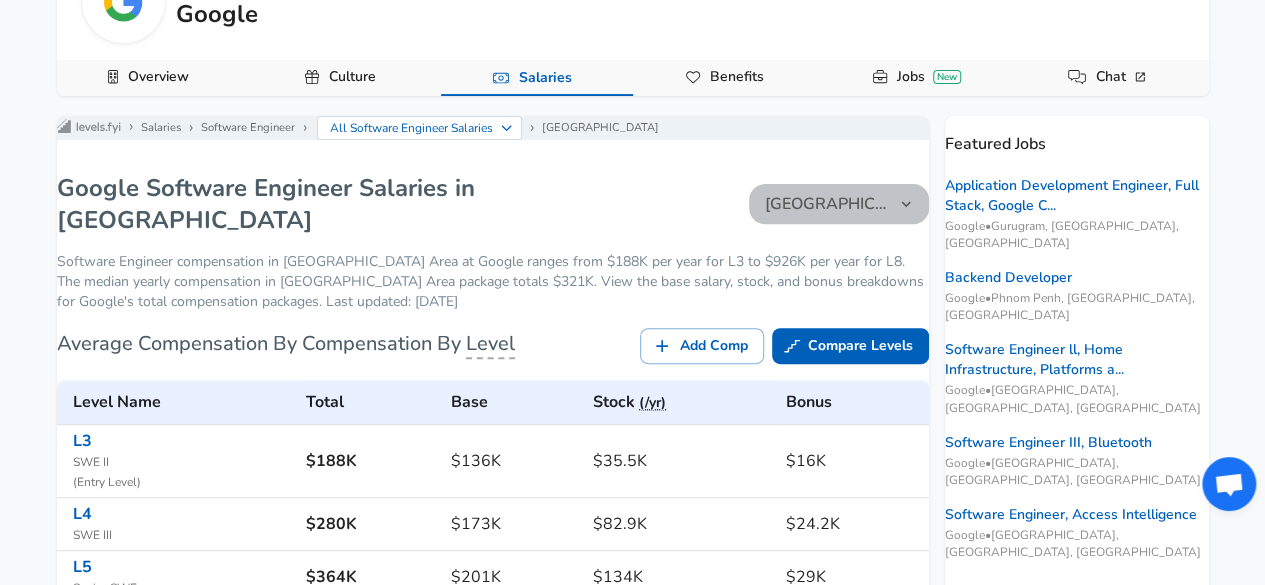 click on "[GEOGRAPHIC_DATA]" at bounding box center (839, 204) 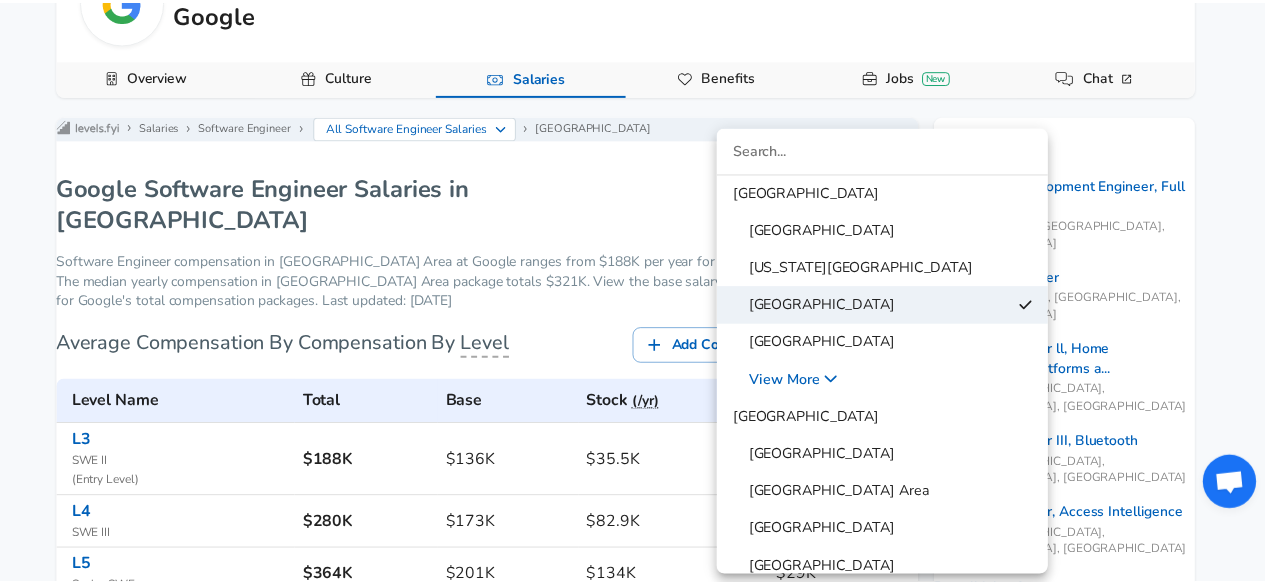 scroll, scrollTop: 110, scrollLeft: 0, axis: vertical 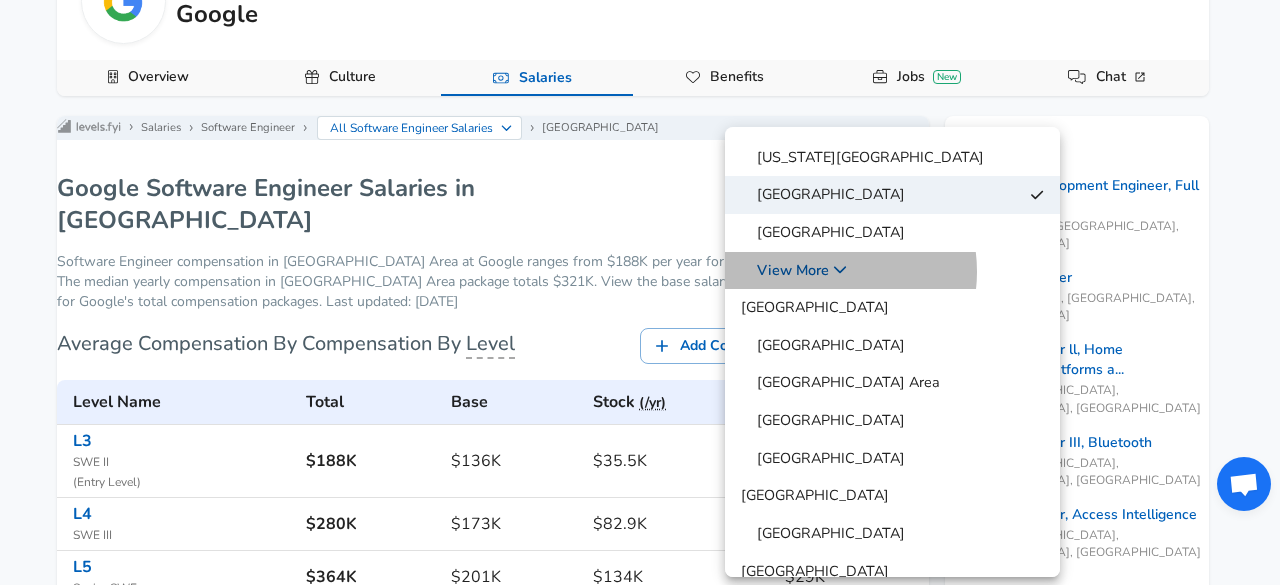 click on "View More" at bounding box center [785, 270] 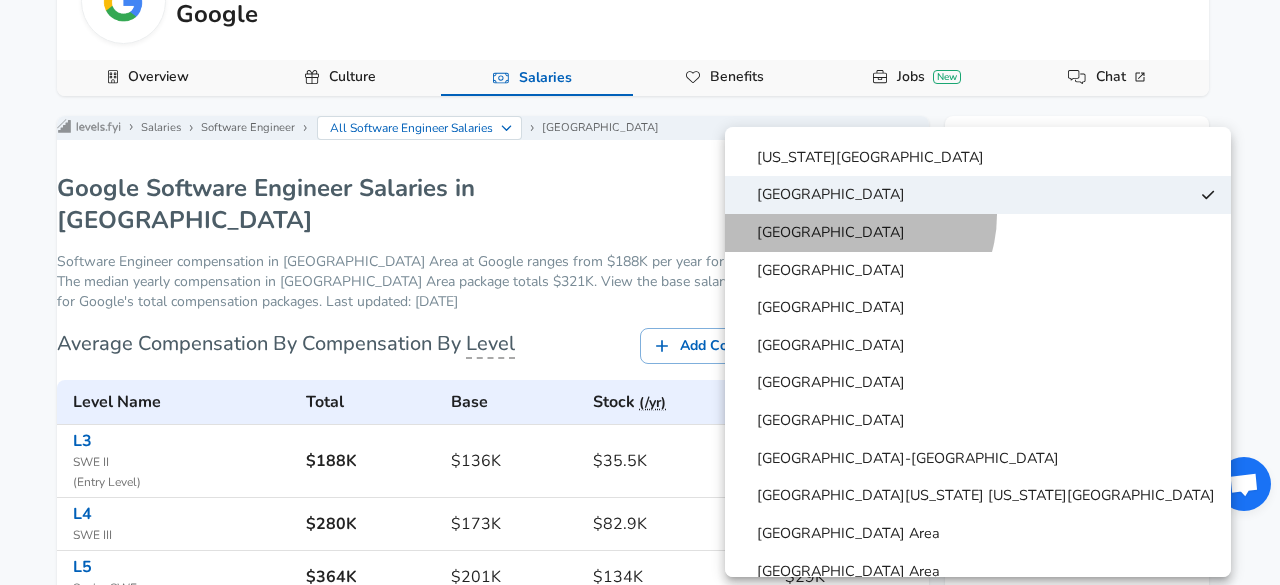 click on "[GEOGRAPHIC_DATA]" at bounding box center (978, 233) 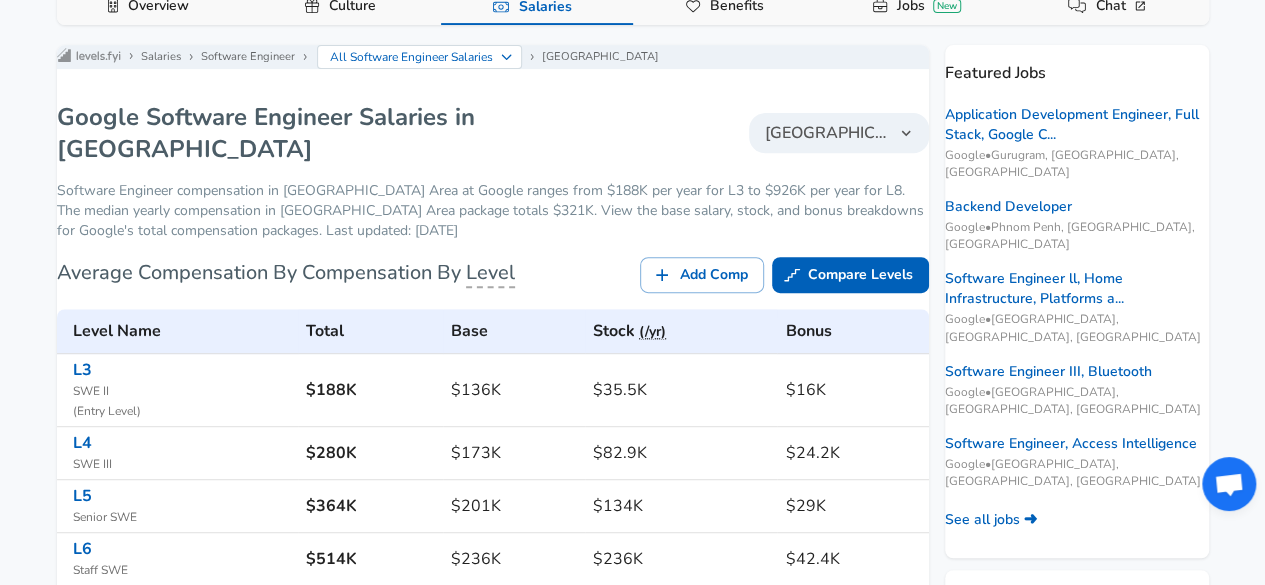 scroll, scrollTop: 347, scrollLeft: 0, axis: vertical 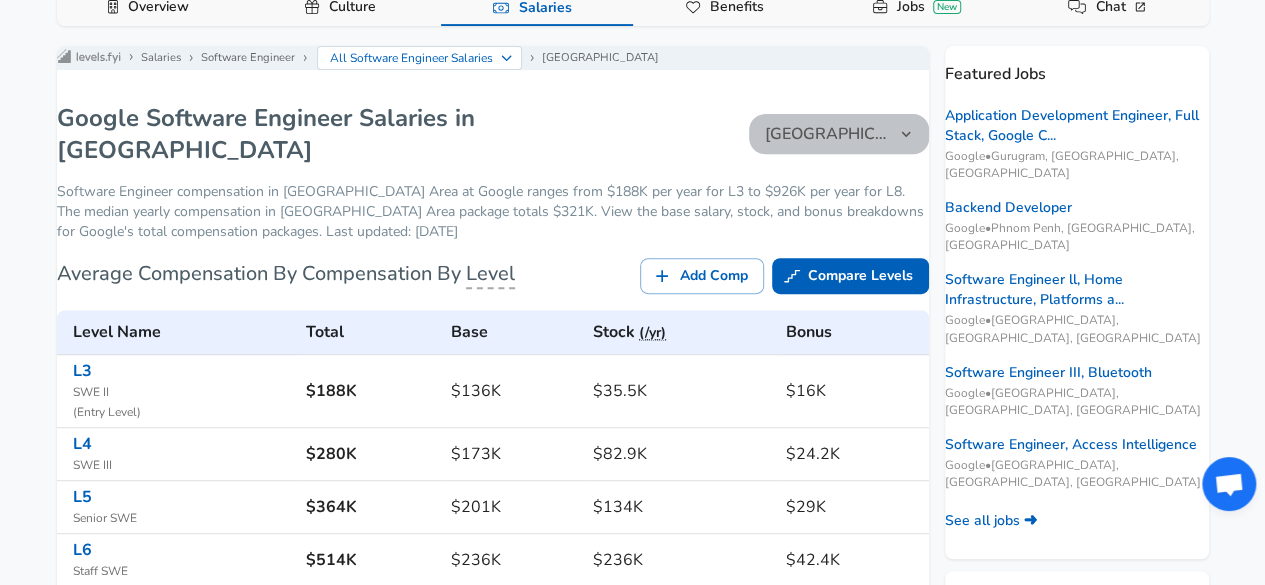 click on "[GEOGRAPHIC_DATA]" at bounding box center [827, 134] 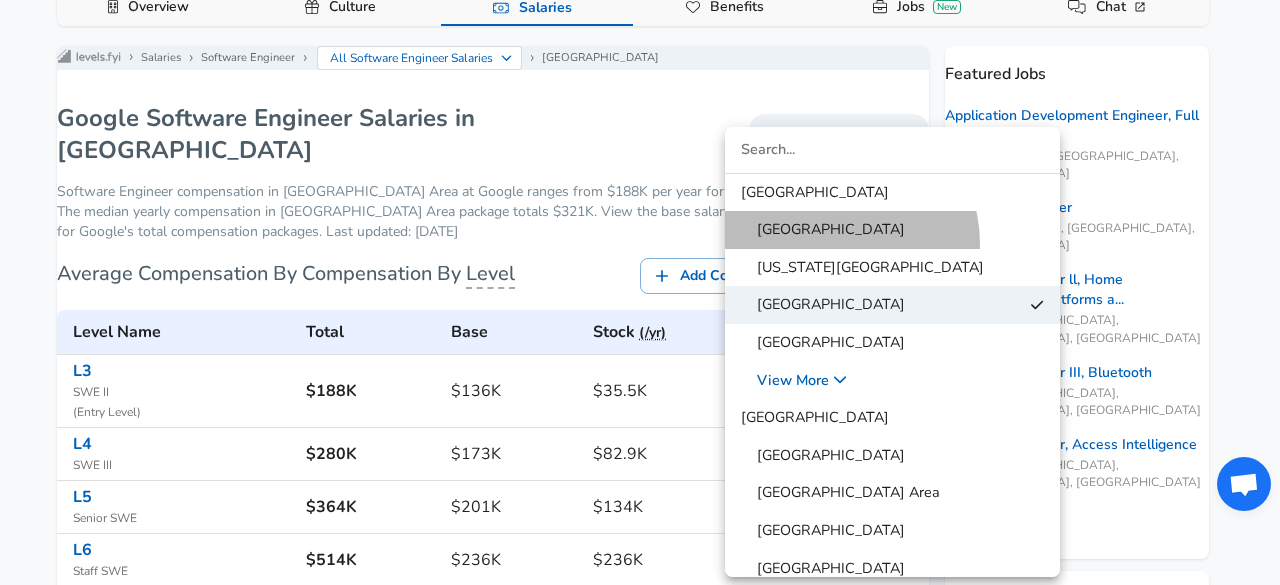 click on "[GEOGRAPHIC_DATA]" at bounding box center (892, 230) 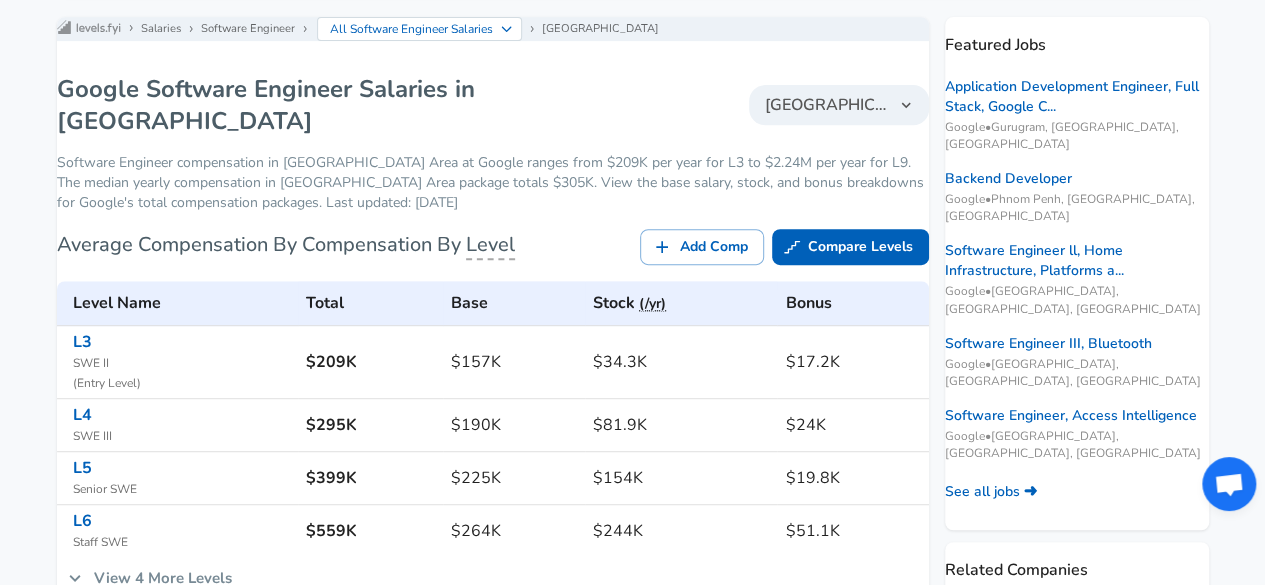 scroll, scrollTop: 332, scrollLeft: 0, axis: vertical 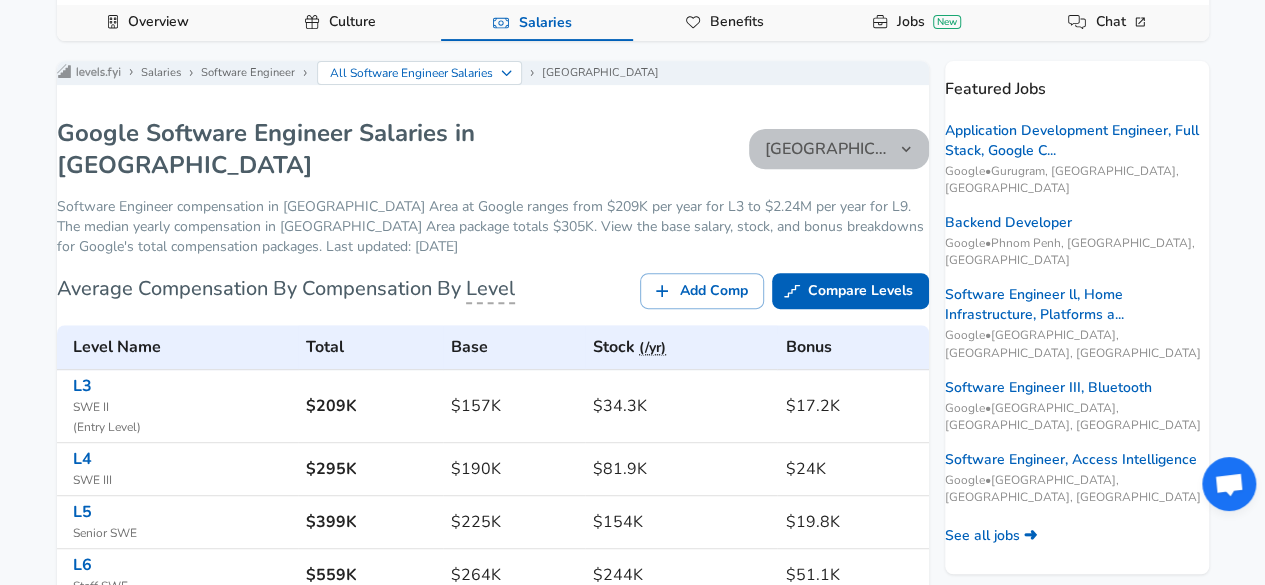 click on "[GEOGRAPHIC_DATA]" at bounding box center [827, 149] 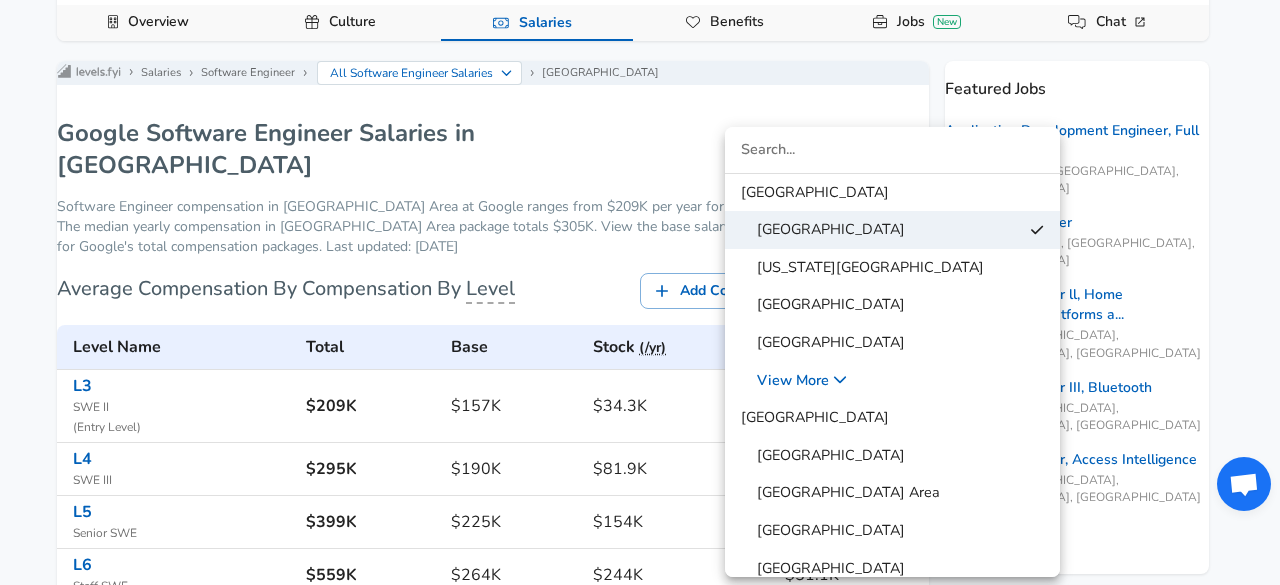 click on "[GEOGRAPHIC_DATA]" at bounding box center (823, 305) 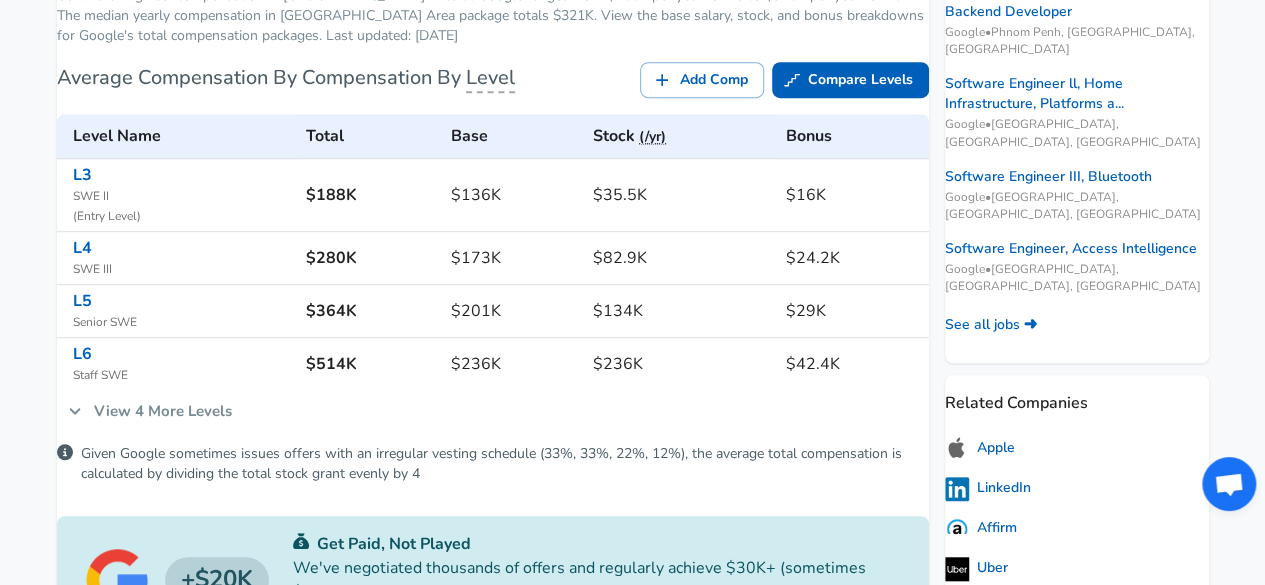 scroll, scrollTop: 509, scrollLeft: 0, axis: vertical 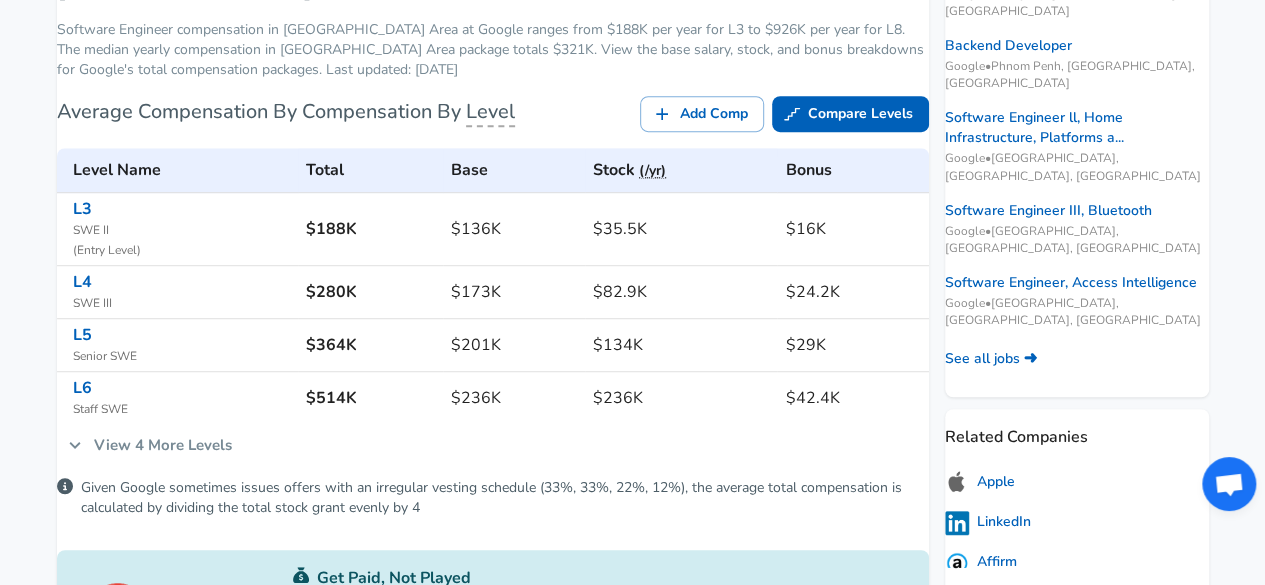 click on "Software Engineer compensation in [GEOGRAPHIC_DATA] Area at Google ranges from $188K per year for L3 to $926K per year for L8. The median yearly compensation in [GEOGRAPHIC_DATA] Area package totals $321K. View the base salary, stock, and bonus breakdowns for Google's total compensation packages. Last updated: [DATE]" at bounding box center (493, 50) 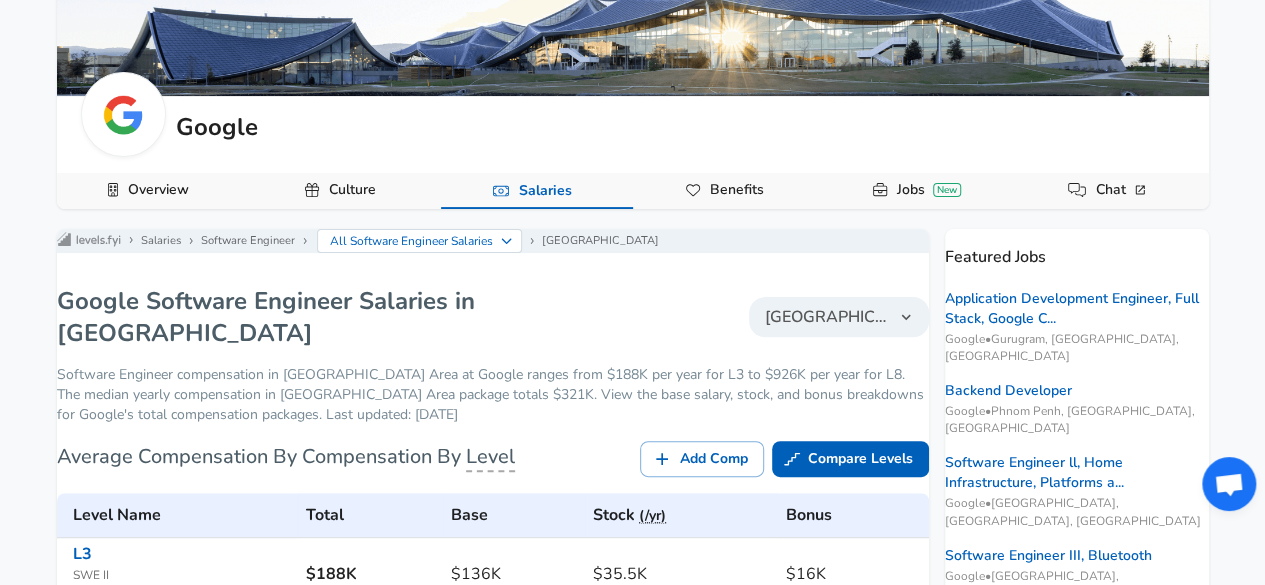 scroll, scrollTop: 0, scrollLeft: 0, axis: both 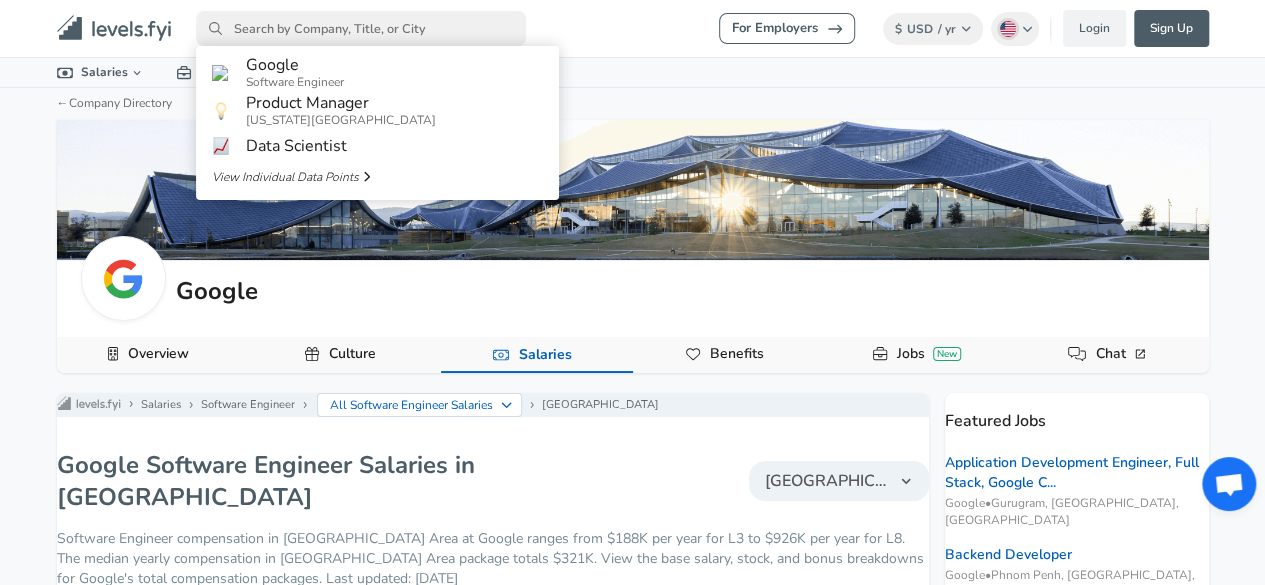 click at bounding box center [361, 28] 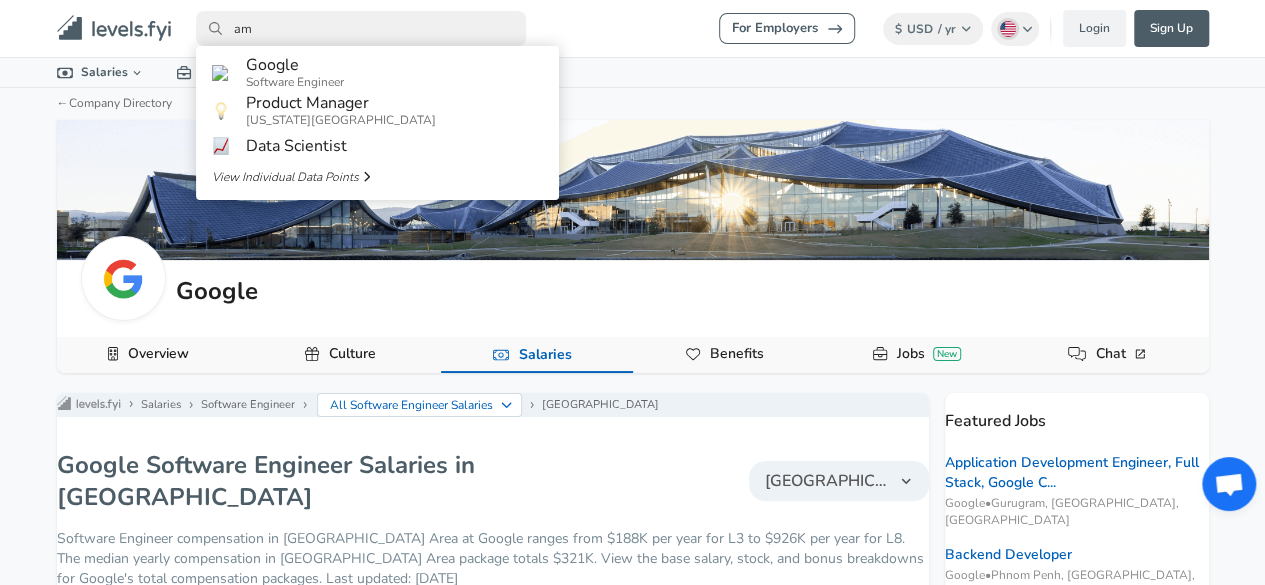 type on "a" 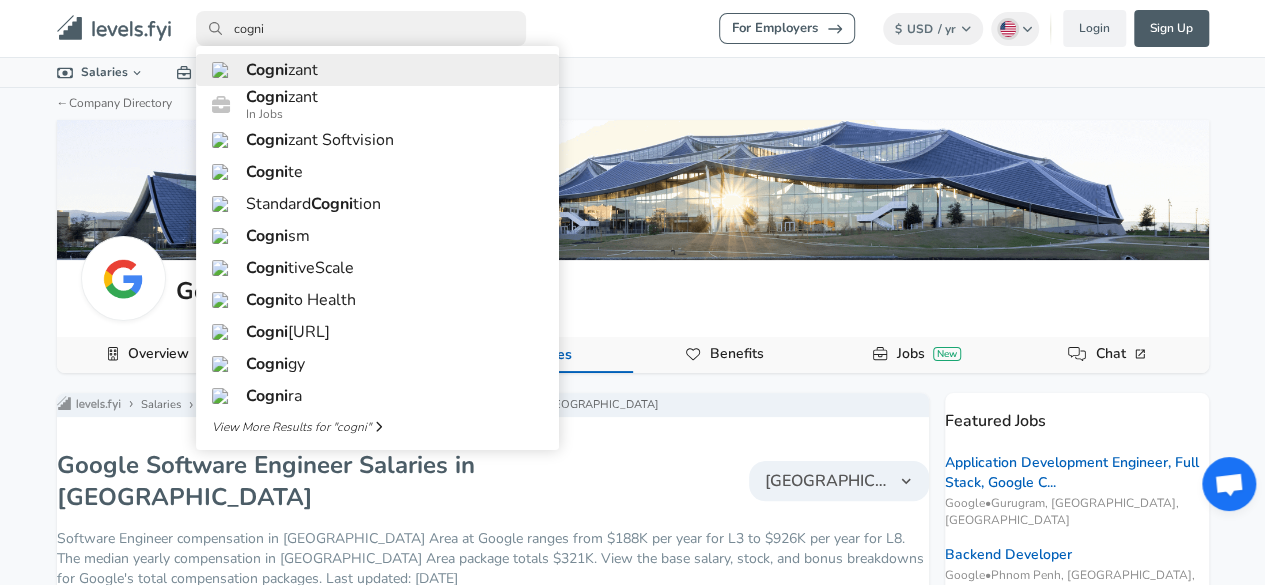 type on "cogni" 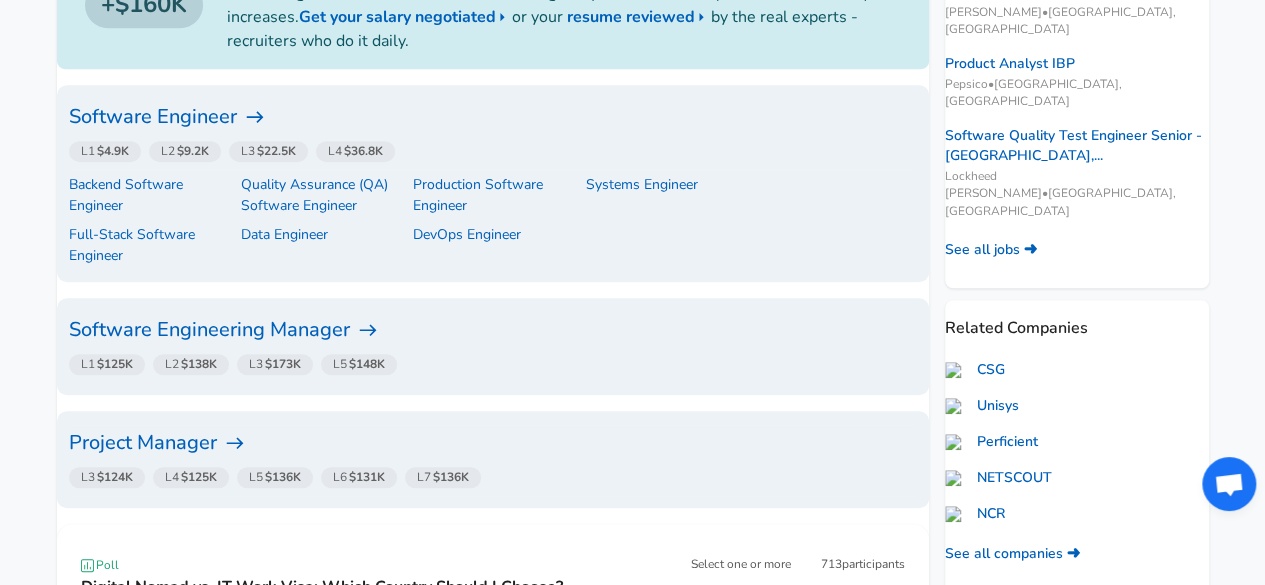 scroll, scrollTop: 204, scrollLeft: 0, axis: vertical 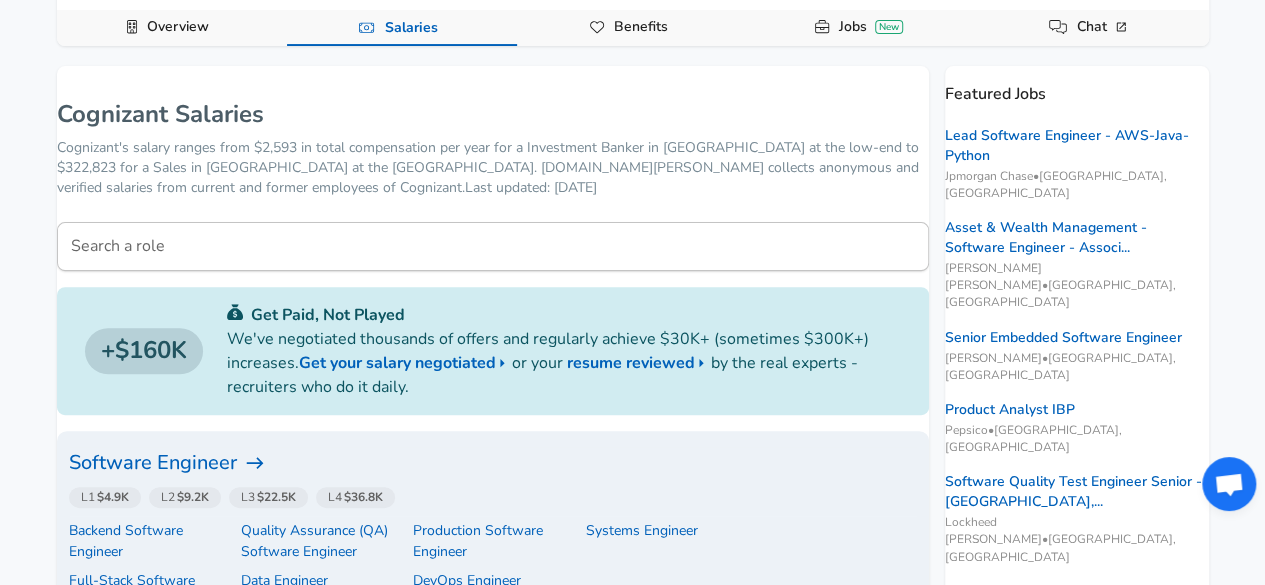 click on "Software Engineer" at bounding box center [493, 463] 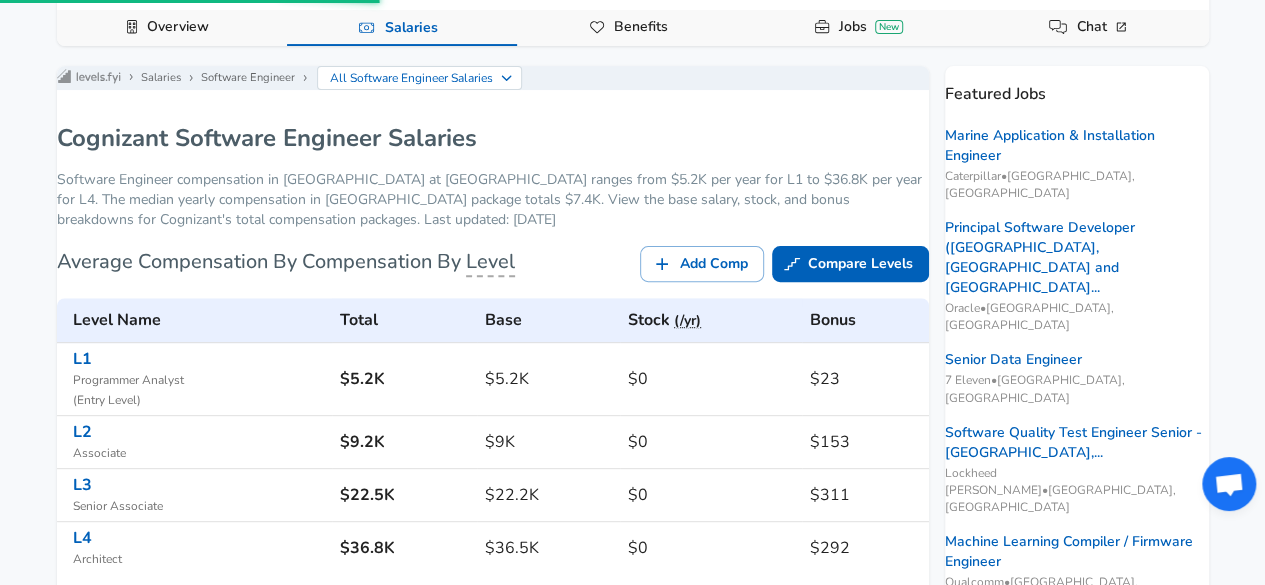 scroll, scrollTop: 0, scrollLeft: 0, axis: both 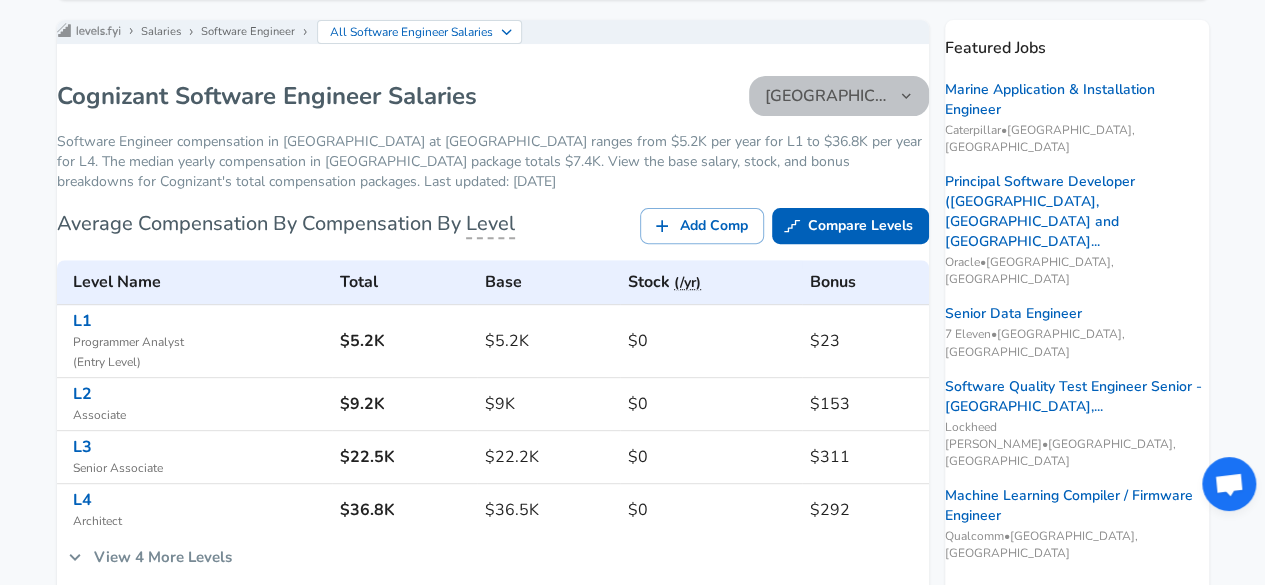 click 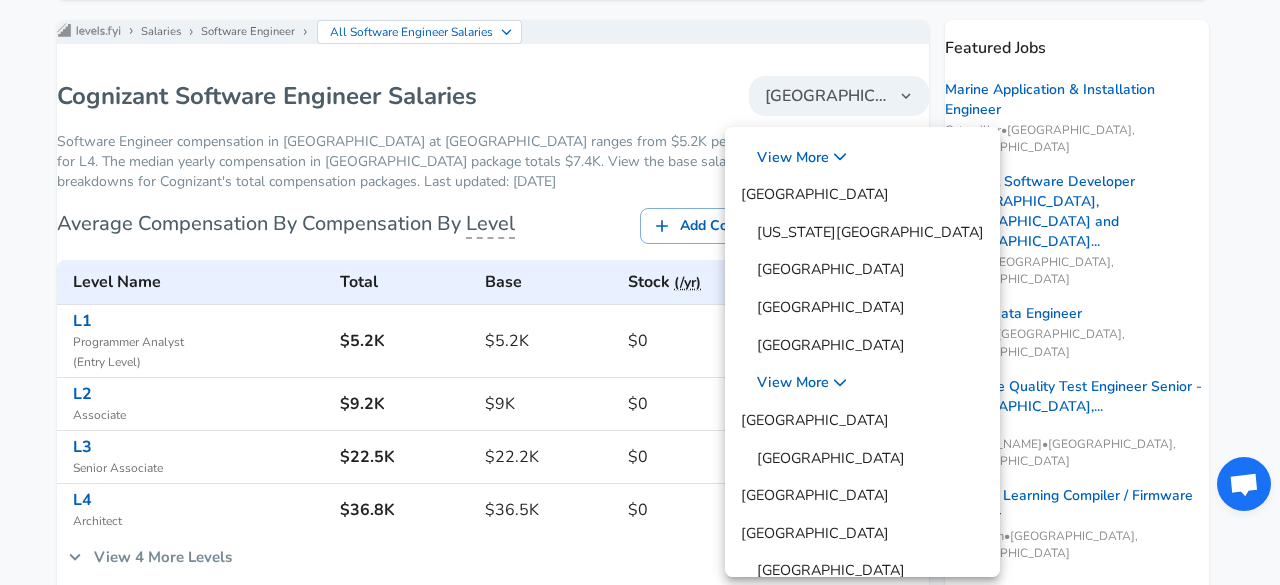 scroll, scrollTop: 231, scrollLeft: 0, axis: vertical 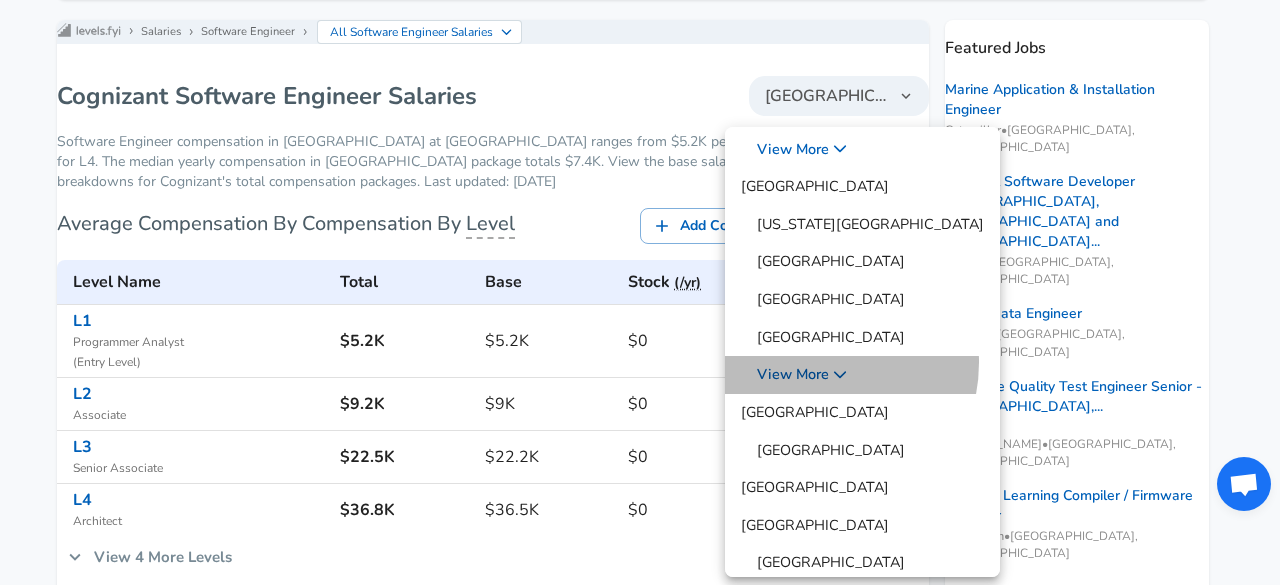 click on "View More" at bounding box center [862, 375] 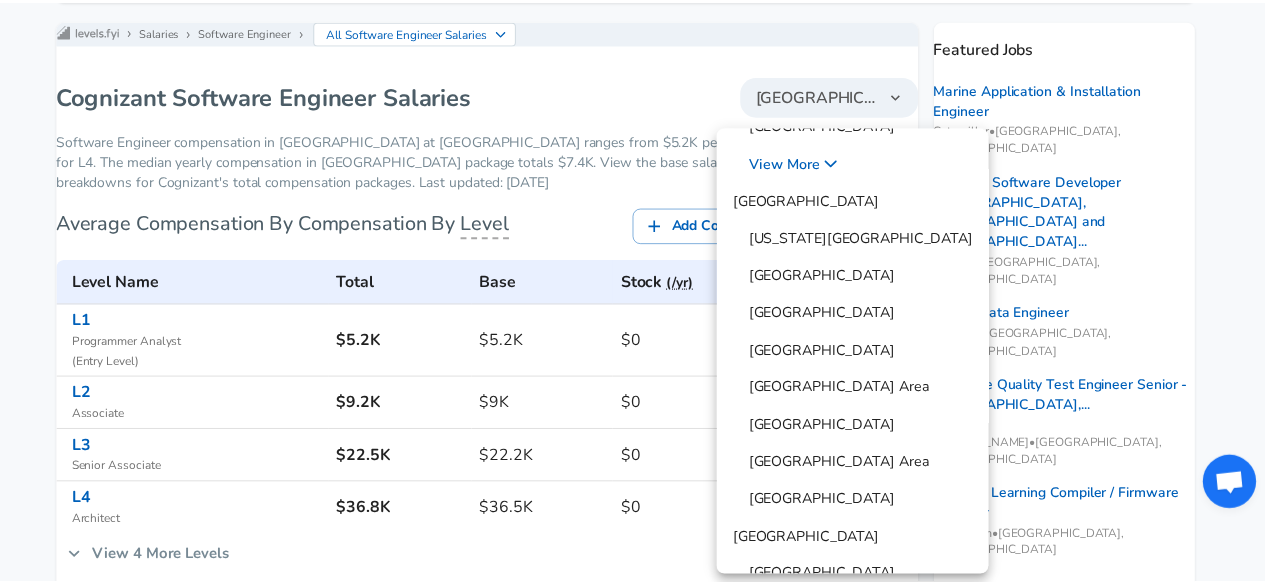 scroll, scrollTop: 204, scrollLeft: 0, axis: vertical 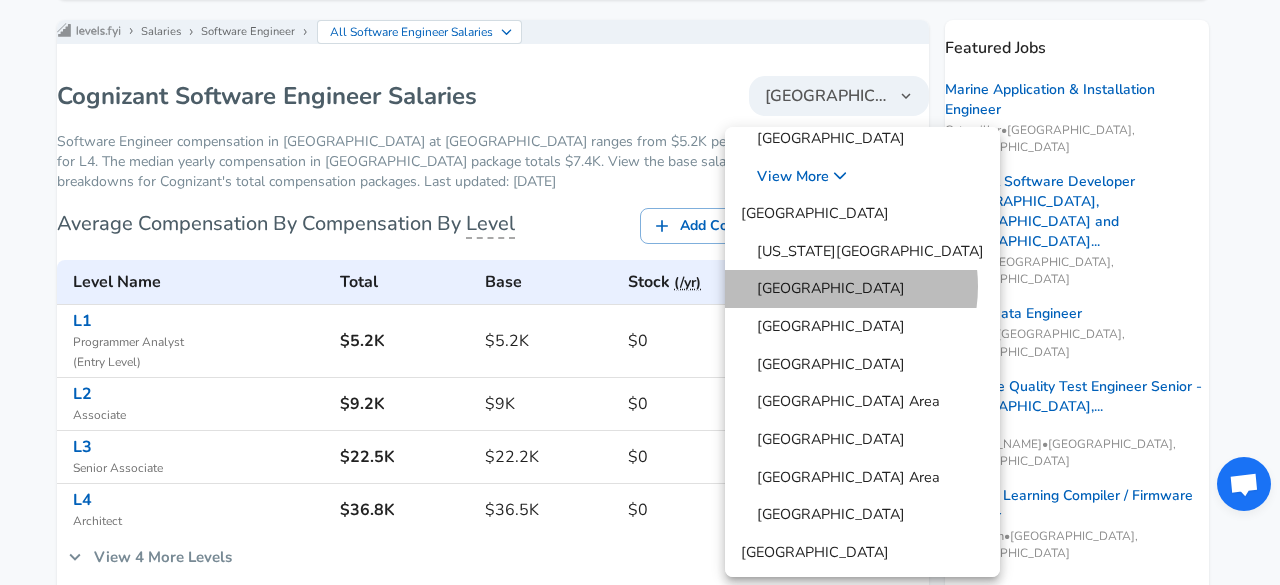 click on "[GEOGRAPHIC_DATA]" at bounding box center (823, 289) 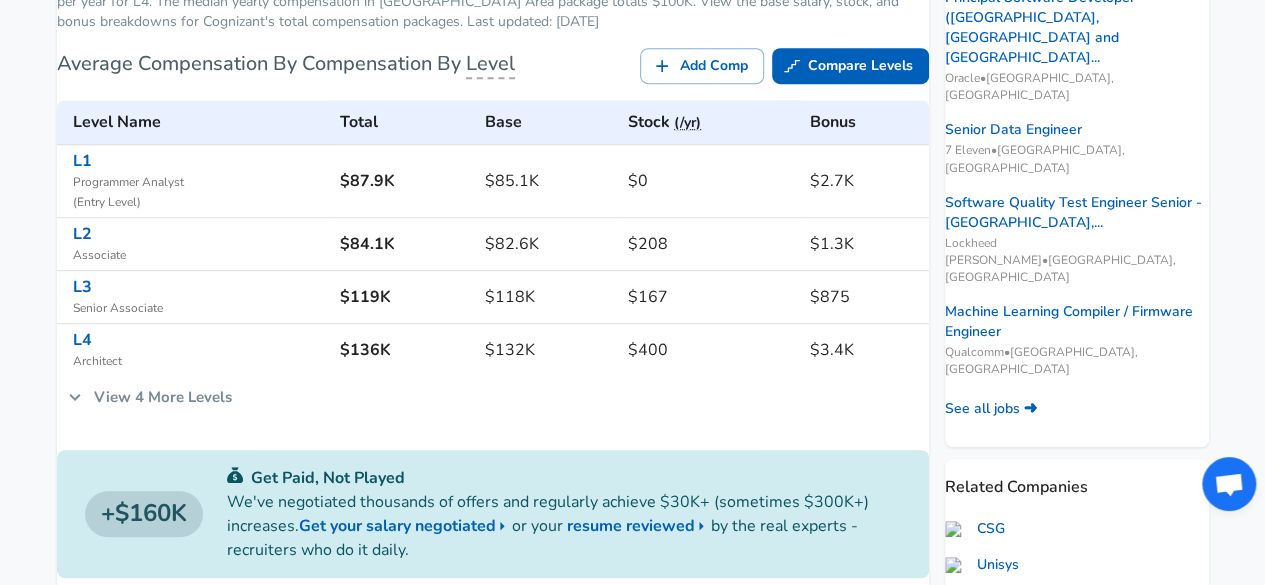 scroll, scrollTop: 435, scrollLeft: 0, axis: vertical 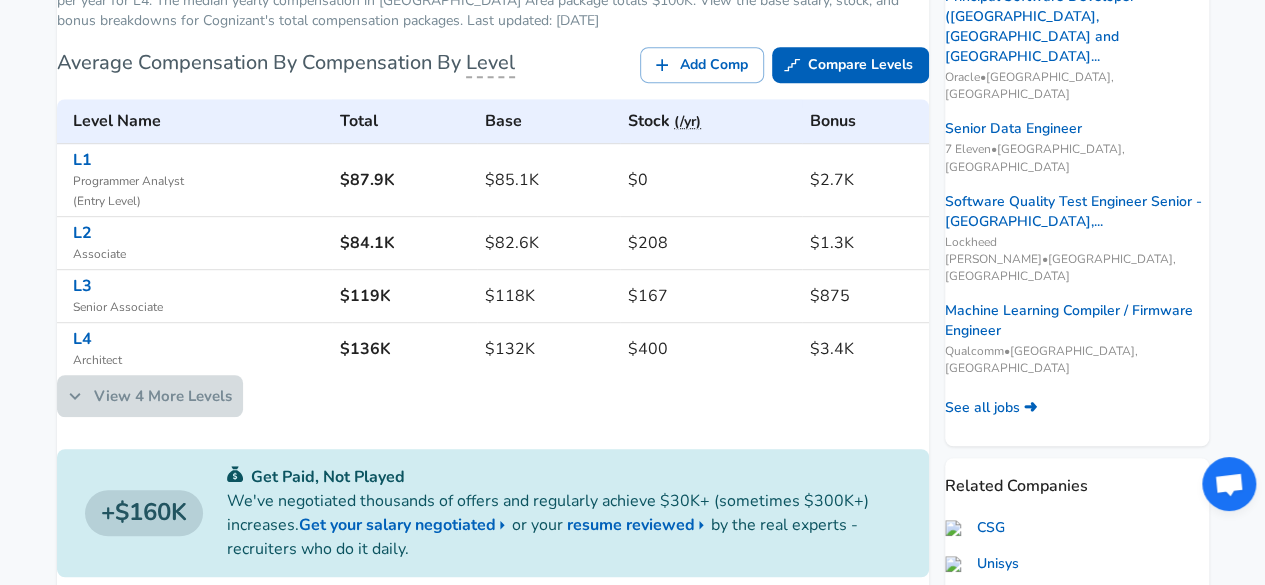 click on "View   4   More Levels" at bounding box center (150, 396) 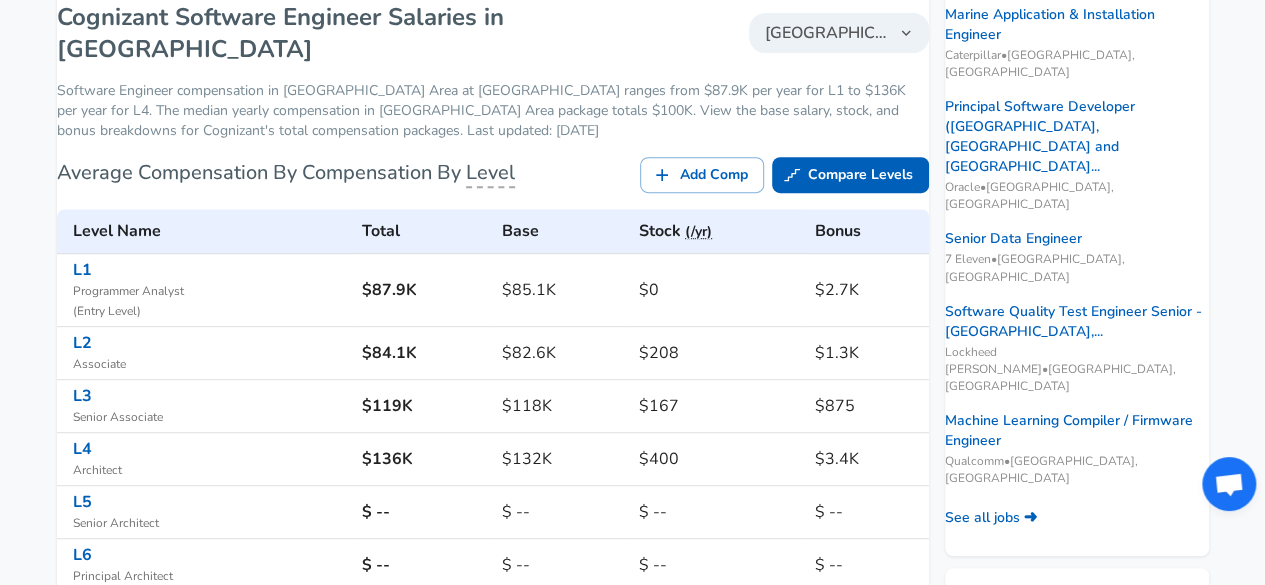 scroll, scrollTop: 0, scrollLeft: 0, axis: both 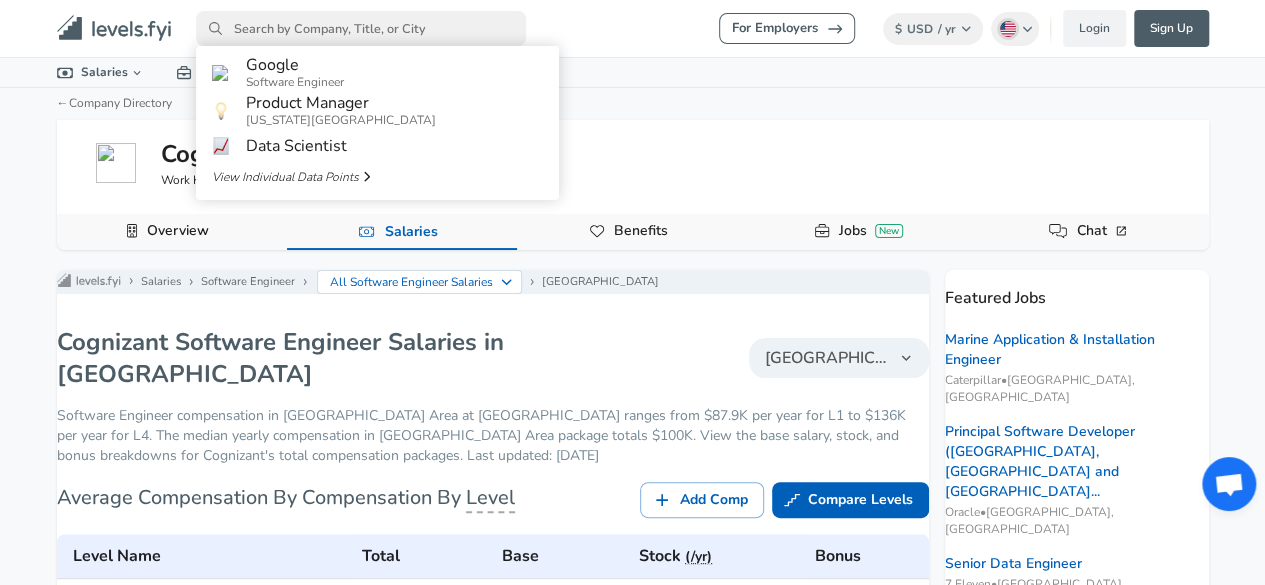 click at bounding box center [361, 28] 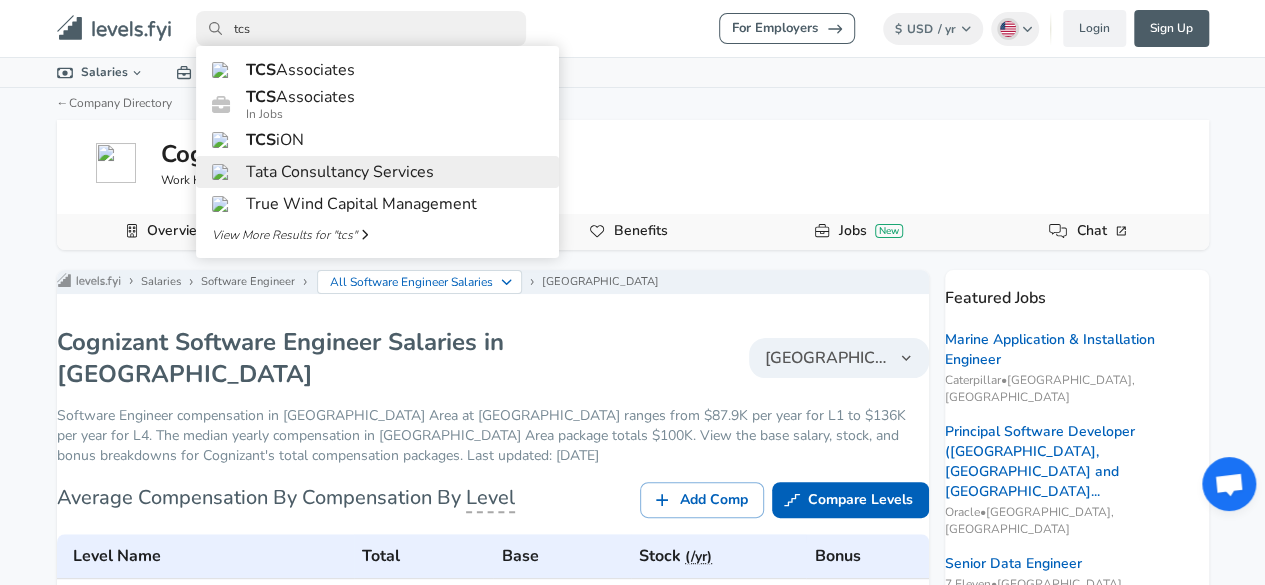 type on "tcs" 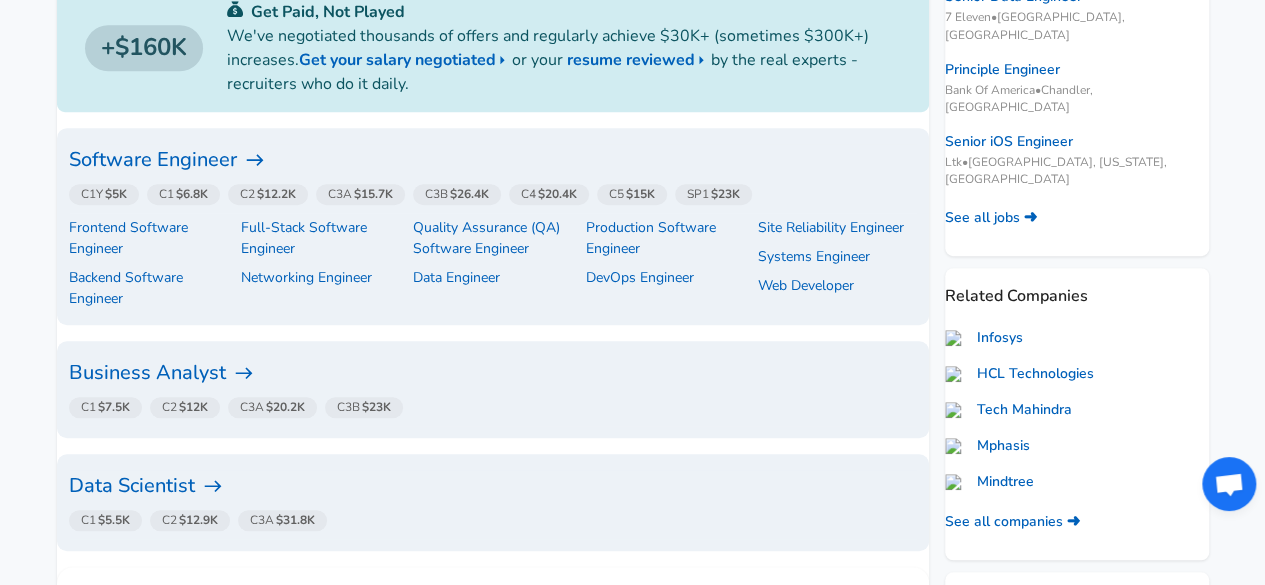scroll, scrollTop: 504, scrollLeft: 0, axis: vertical 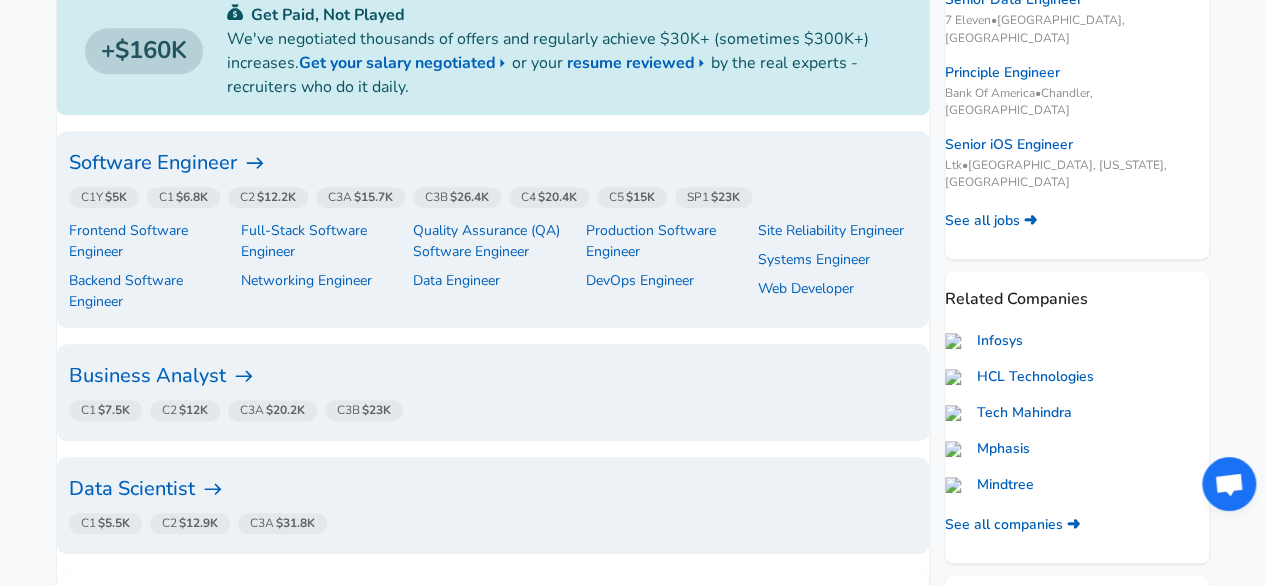 click on "Software Engineer" at bounding box center [493, 163] 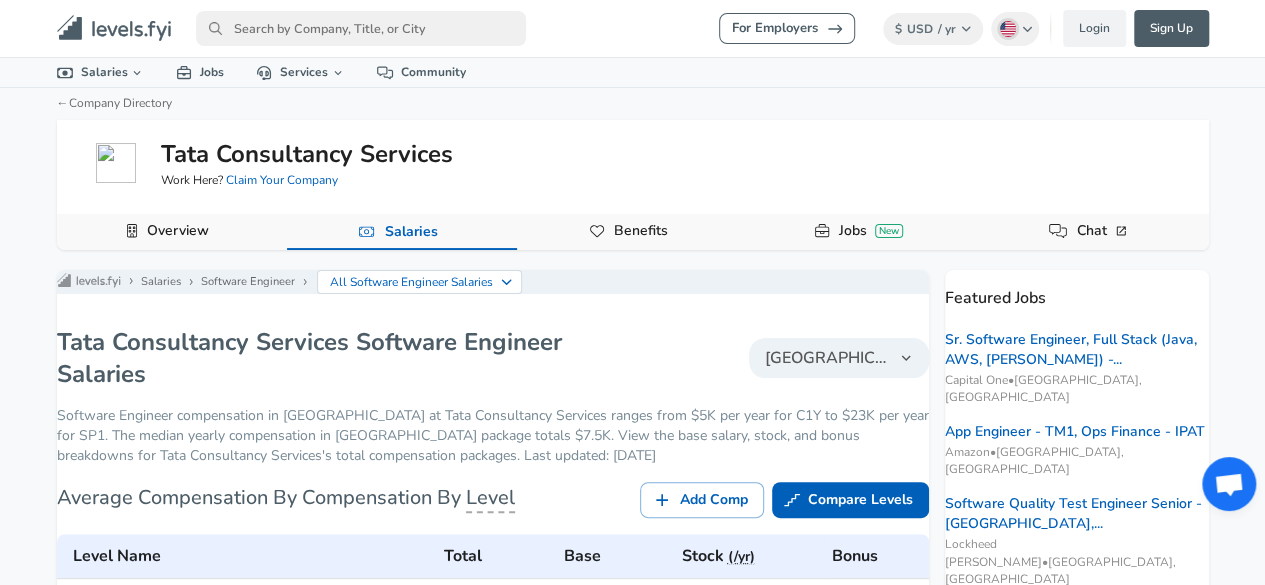 scroll, scrollTop: 158, scrollLeft: 0, axis: vertical 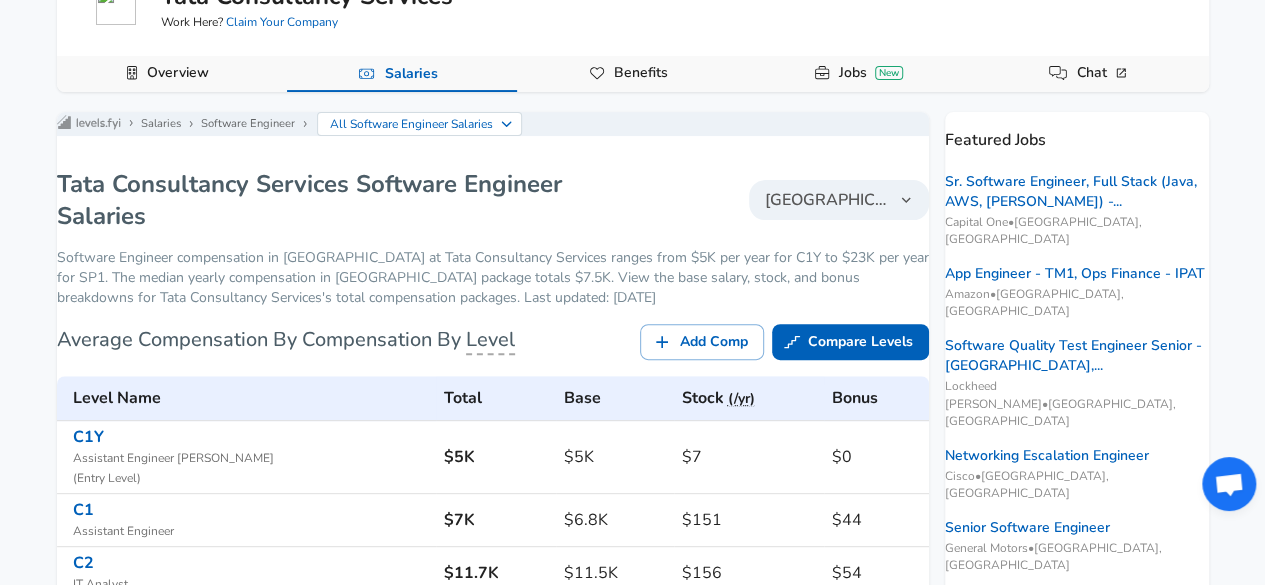 click on "[GEOGRAPHIC_DATA]" at bounding box center [839, 200] 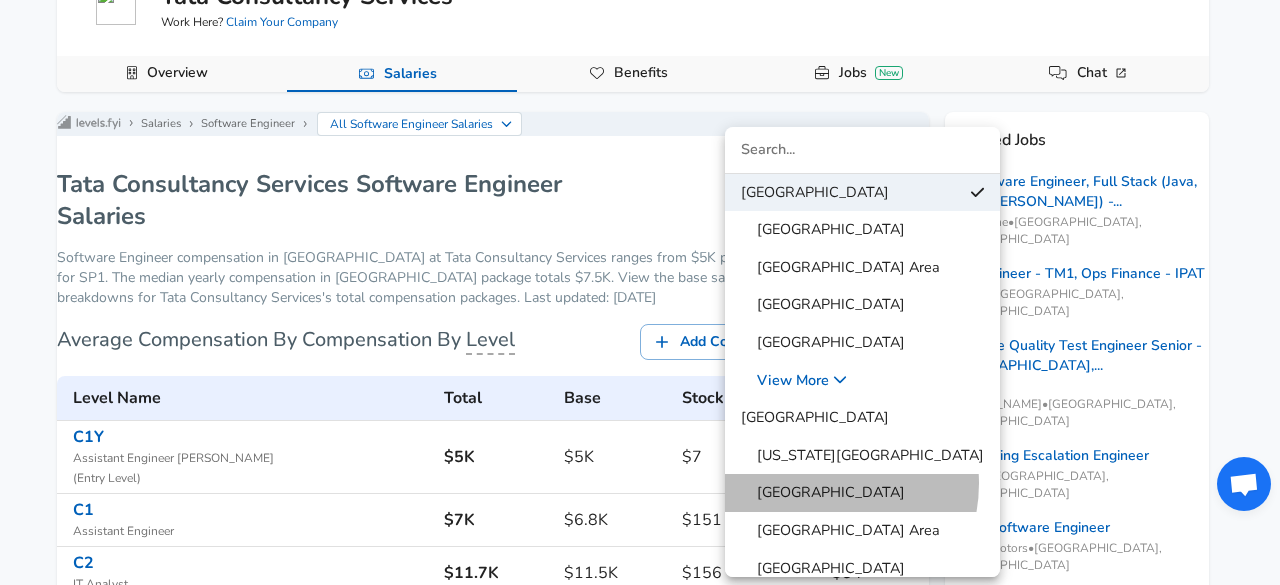 click on "[GEOGRAPHIC_DATA]" at bounding box center (823, 493) 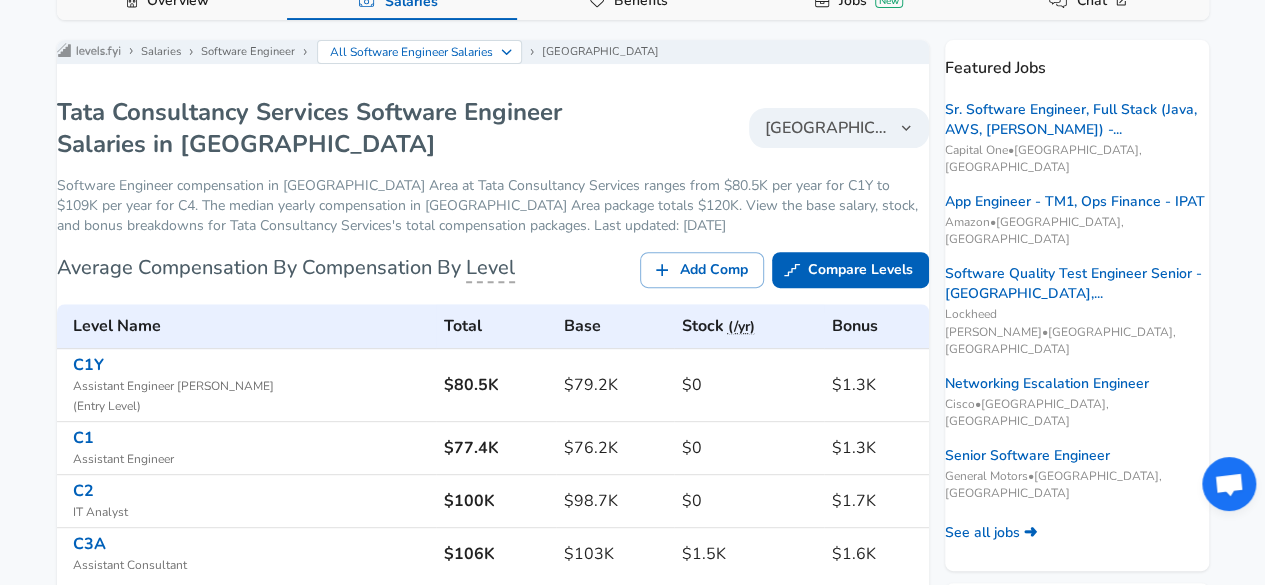 scroll, scrollTop: 328, scrollLeft: 0, axis: vertical 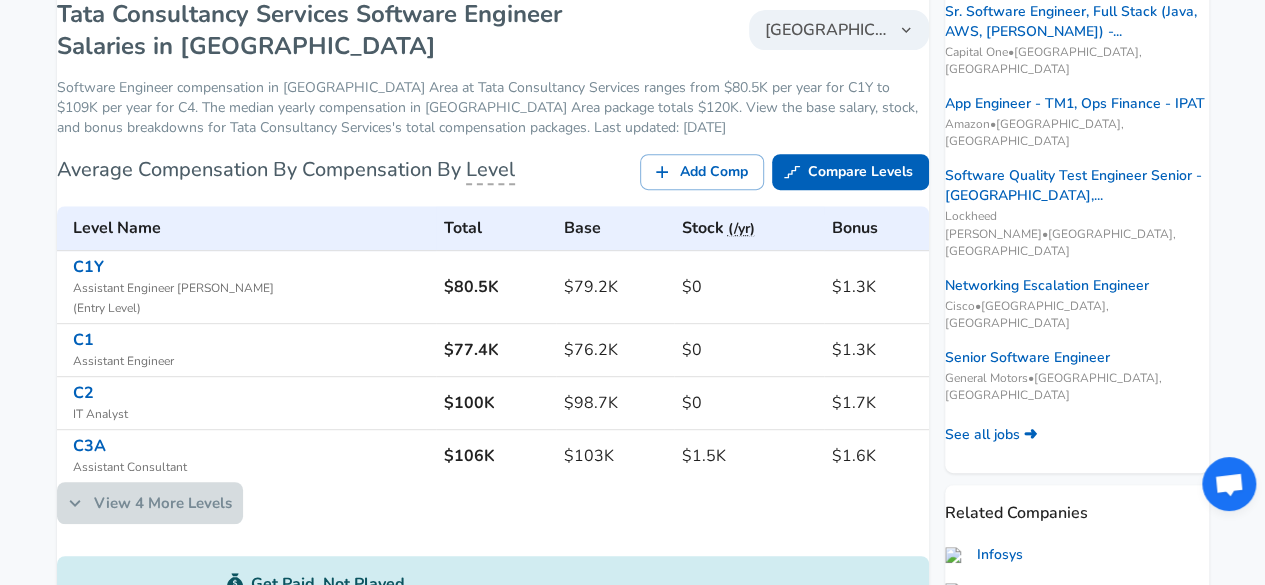 click on "View   4   More Levels" at bounding box center (150, 503) 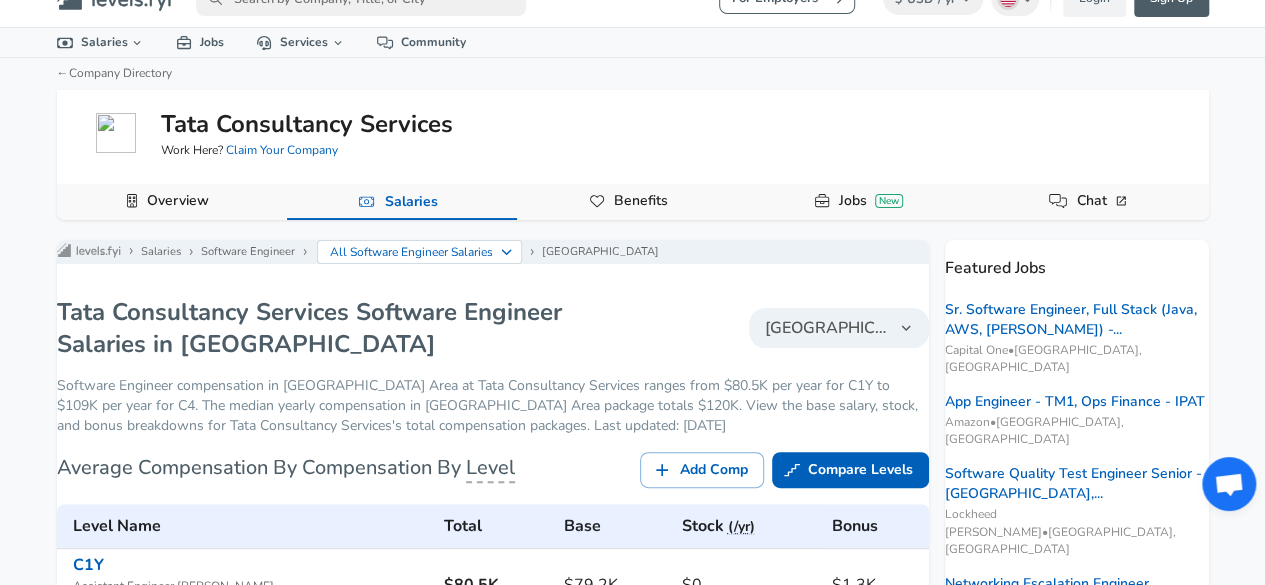 scroll, scrollTop: 0, scrollLeft: 0, axis: both 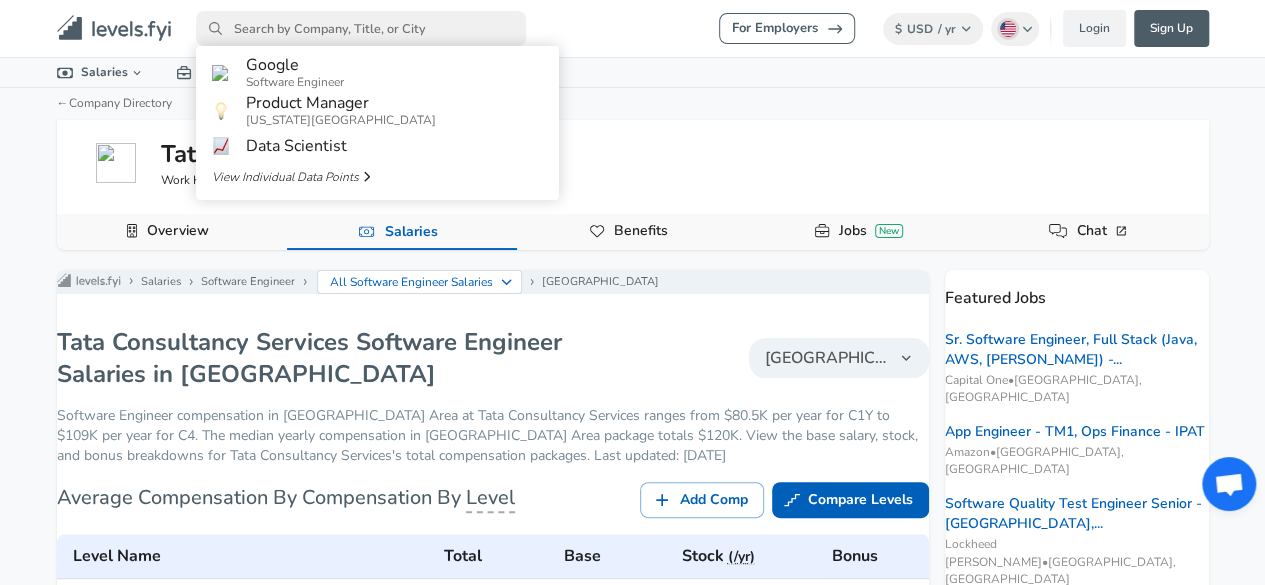 click at bounding box center [361, 28] 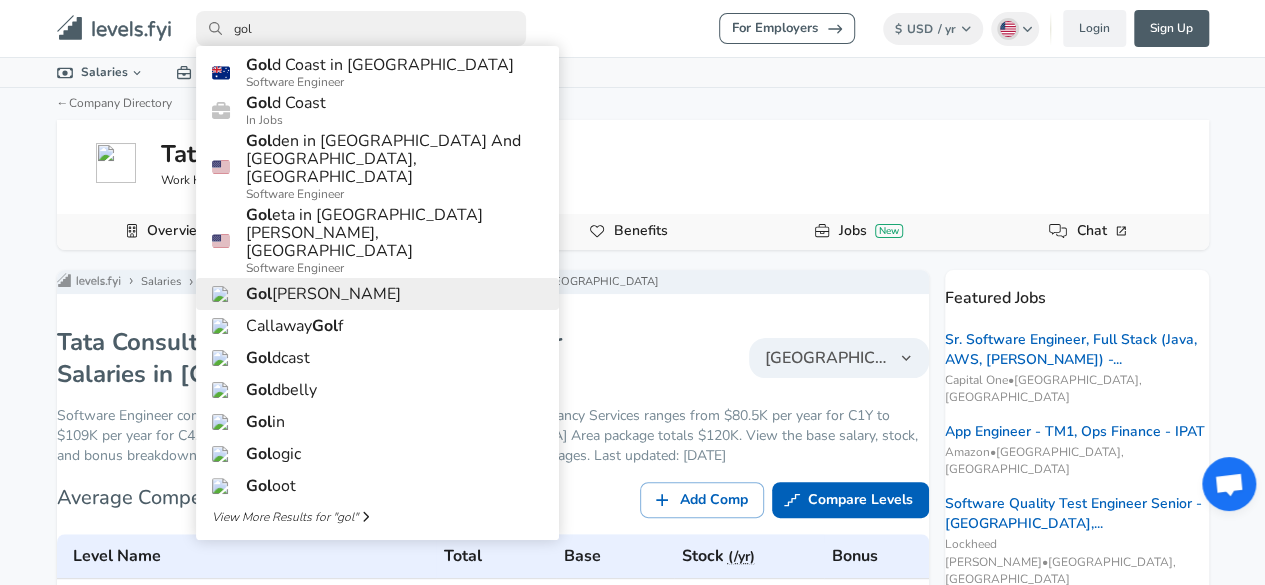 type on "gol" 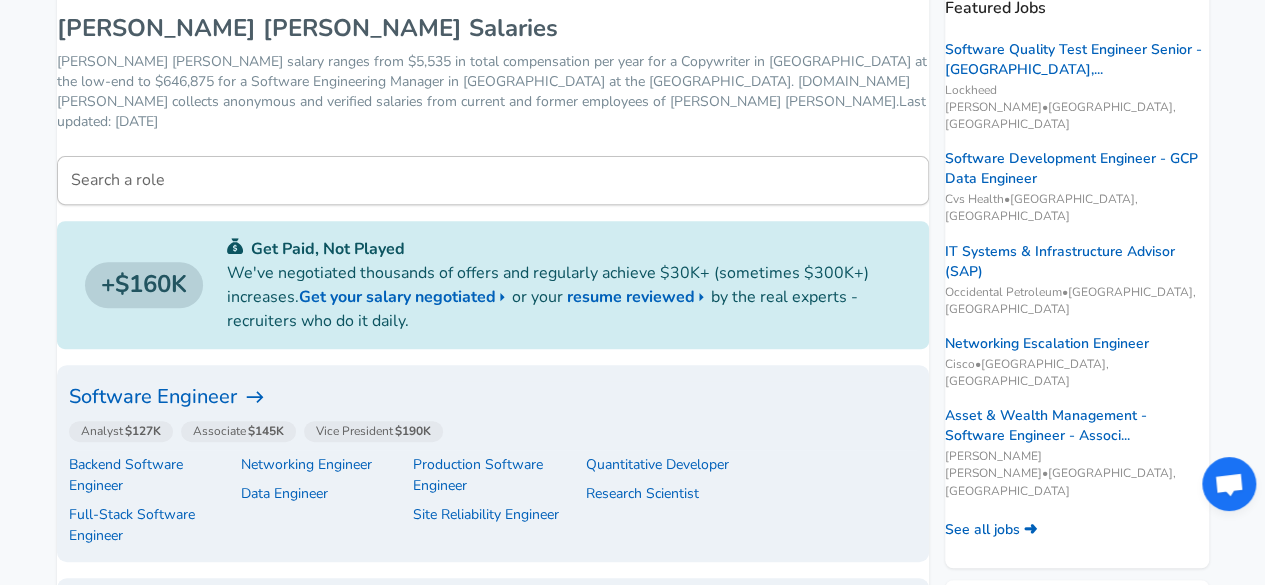 scroll, scrollTop: 396, scrollLeft: 0, axis: vertical 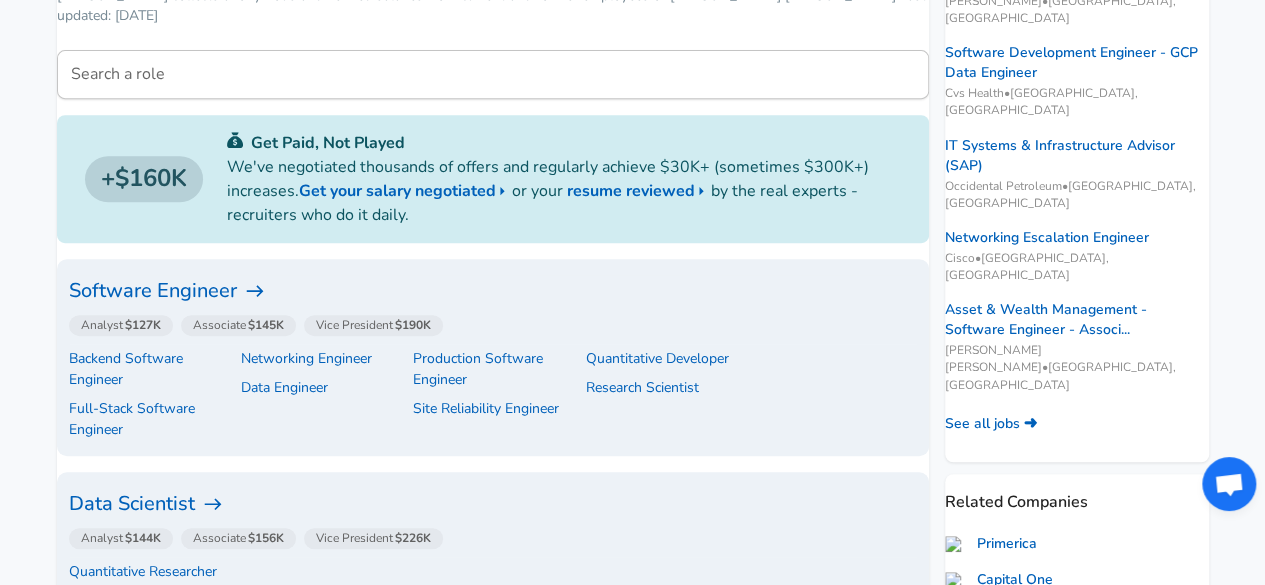 click on "Software Engineer" at bounding box center [493, 291] 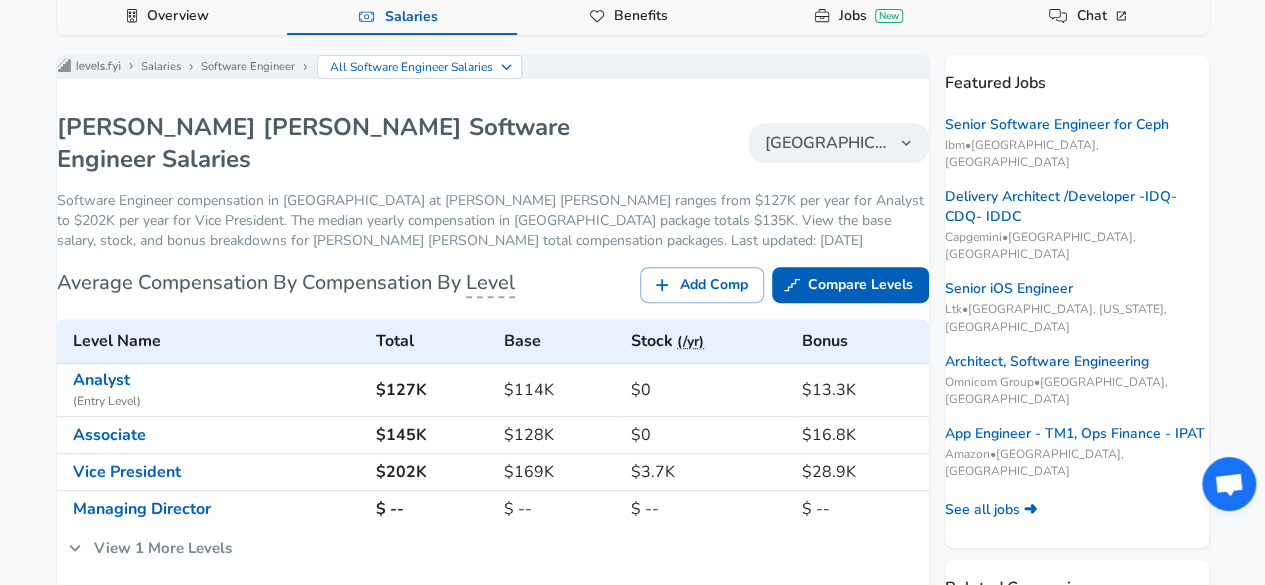 scroll, scrollTop: 199, scrollLeft: 0, axis: vertical 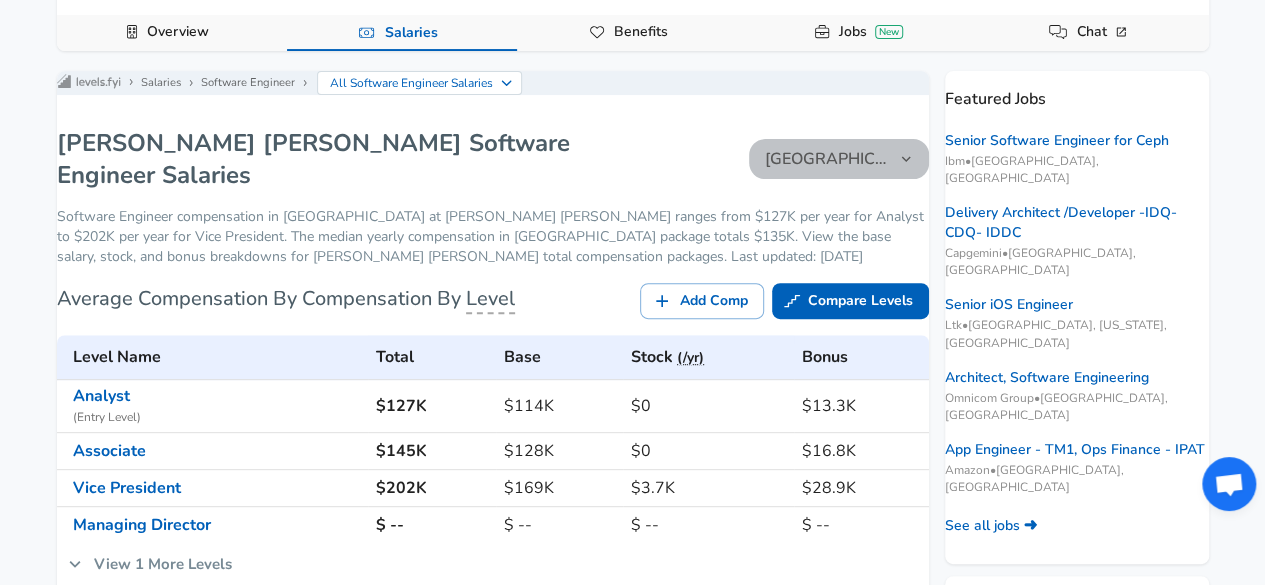 click on "[GEOGRAPHIC_DATA]" at bounding box center [827, 159] 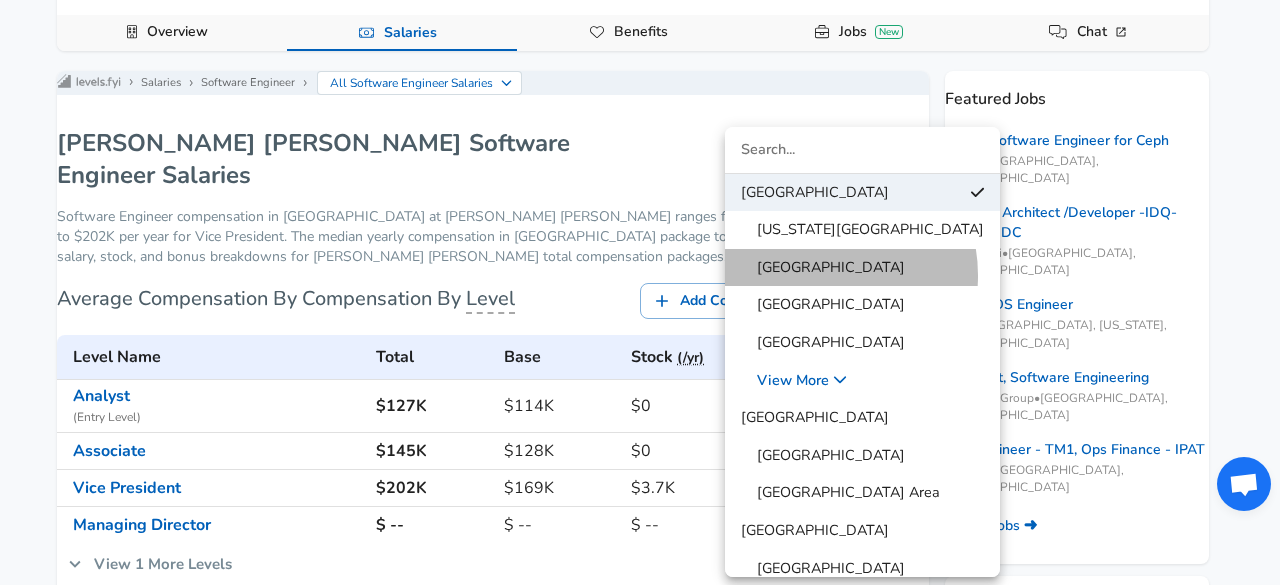 click on "[GEOGRAPHIC_DATA]" at bounding box center (823, 268) 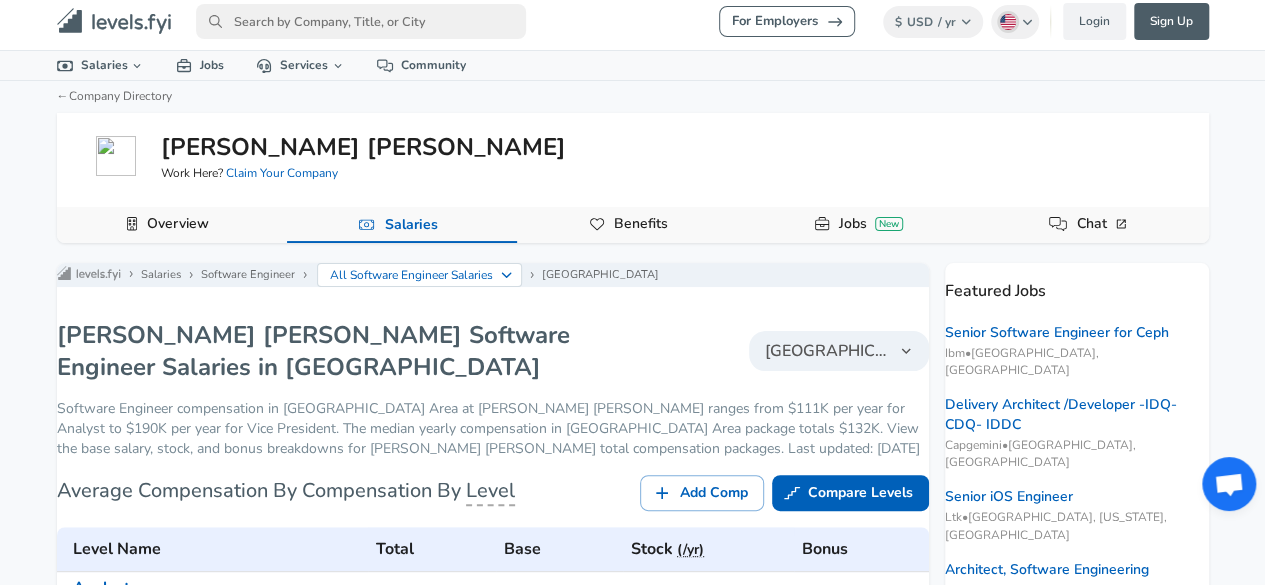 scroll, scrollTop: 0, scrollLeft: 0, axis: both 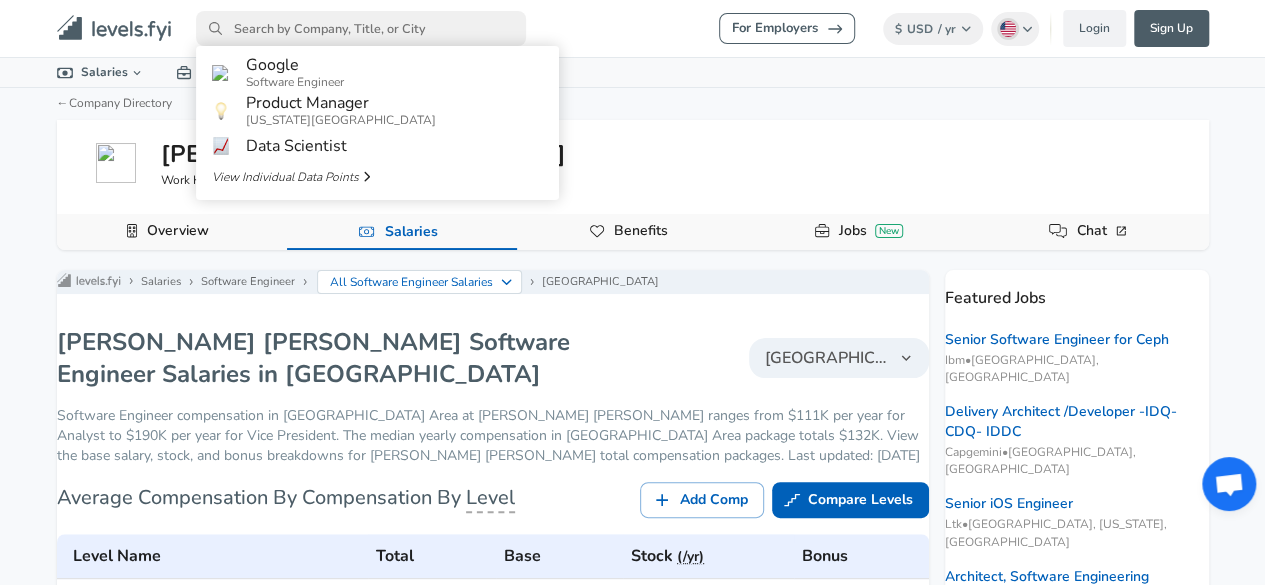 click at bounding box center [361, 28] 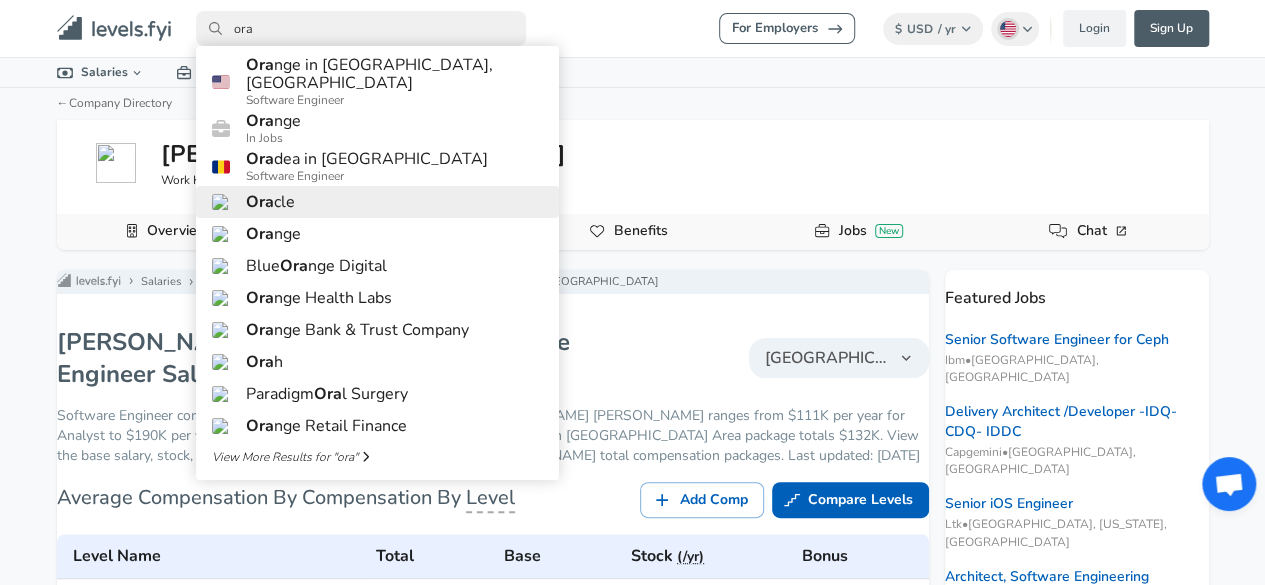 type on "ora" 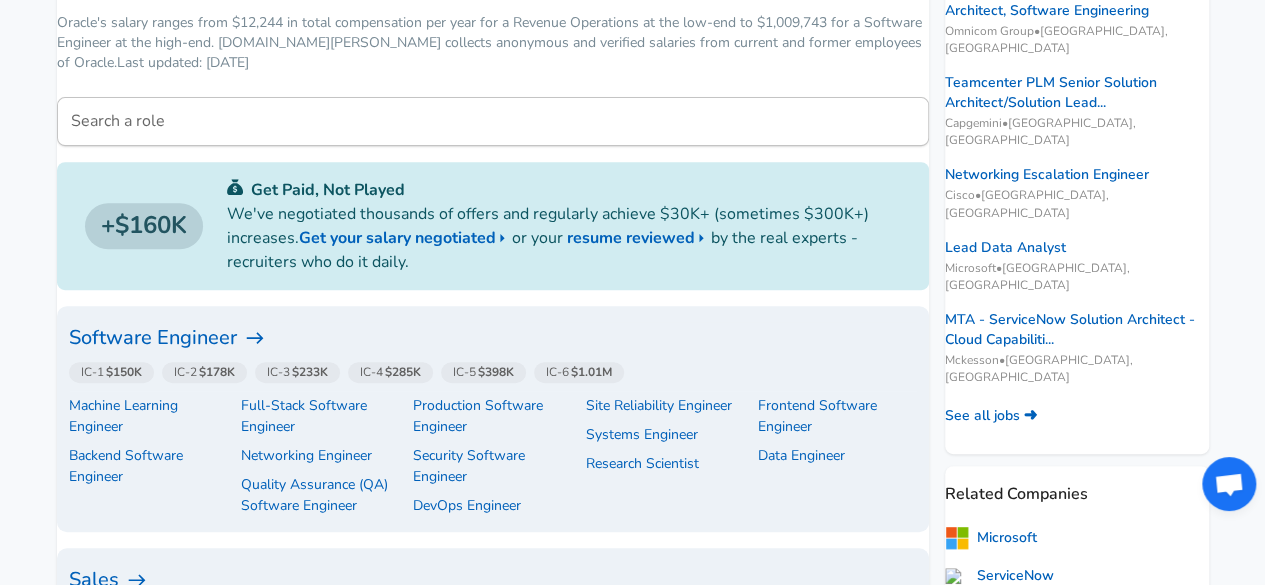 scroll, scrollTop: 330, scrollLeft: 0, axis: vertical 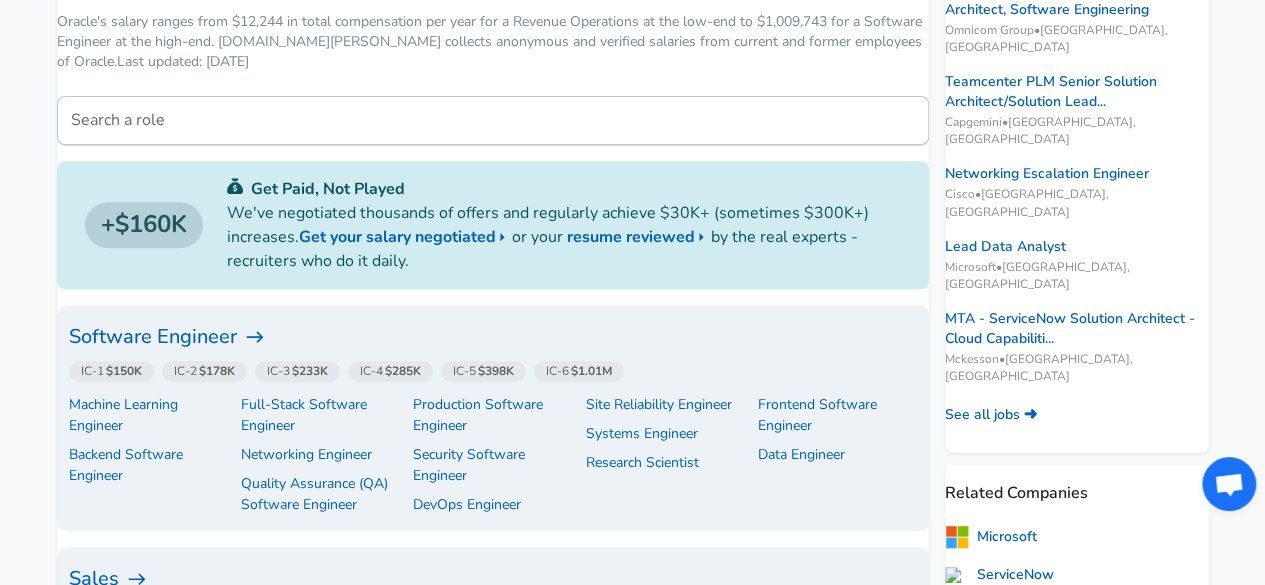 click on "Software Engineer" at bounding box center (493, 337) 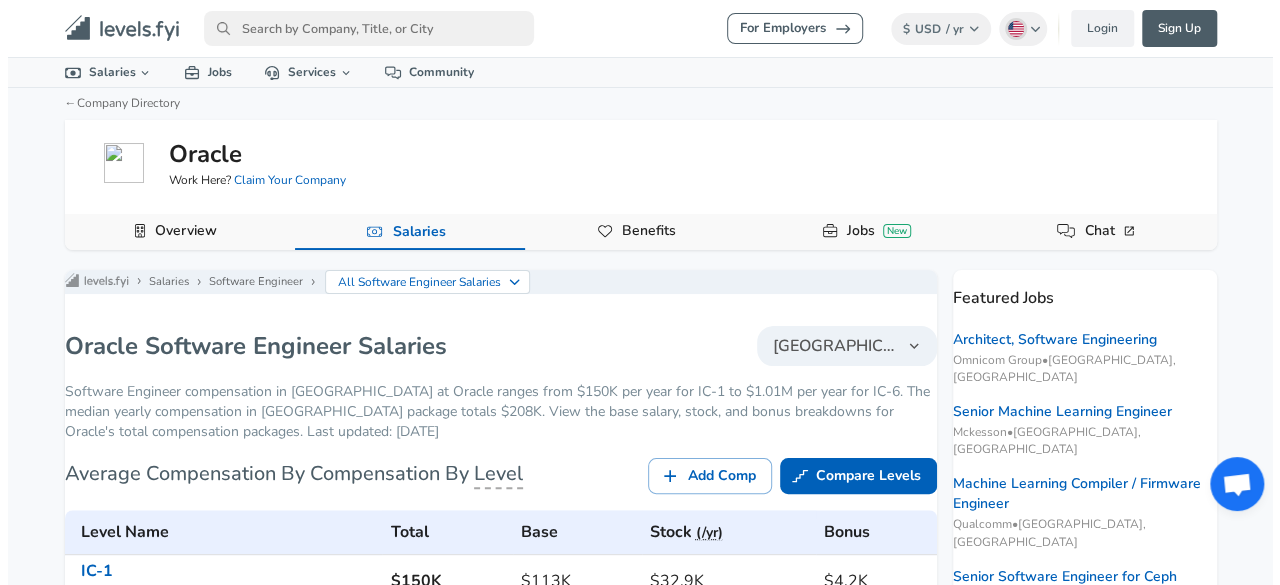 scroll, scrollTop: 251, scrollLeft: 0, axis: vertical 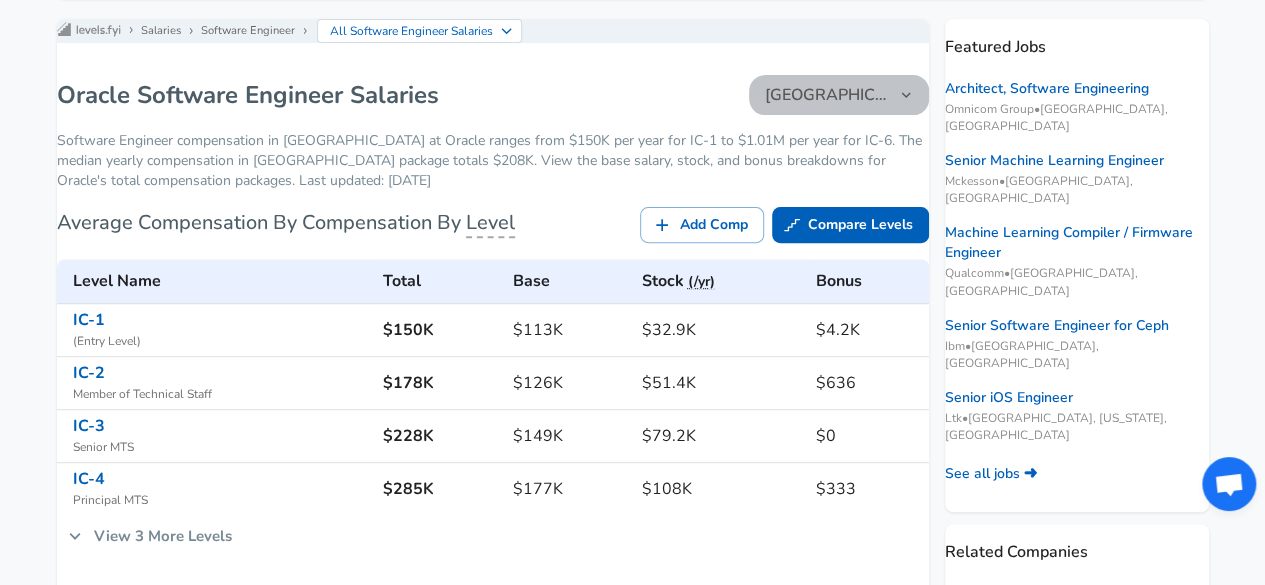 click on "[GEOGRAPHIC_DATA]" at bounding box center [827, 95] 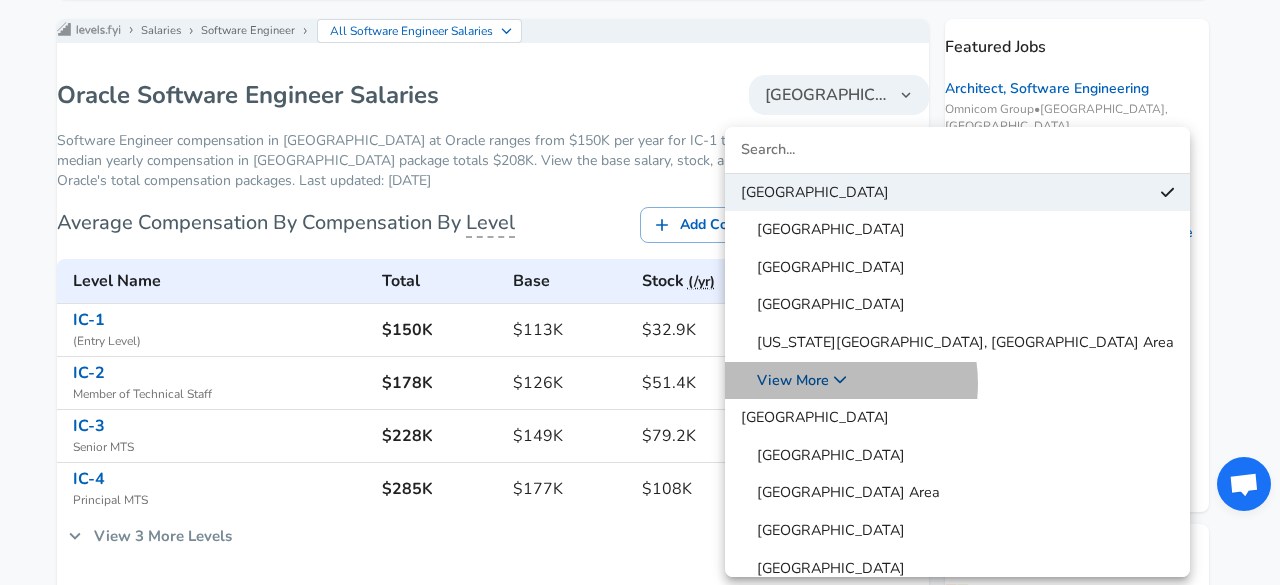 click on "View More" at bounding box center [785, 380] 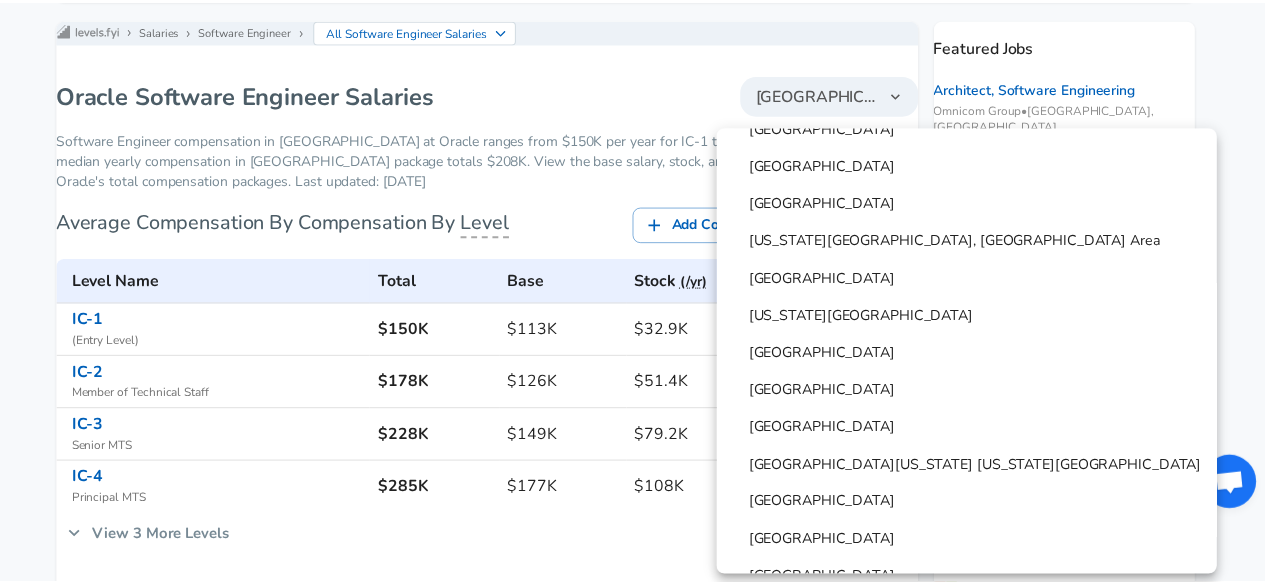 scroll, scrollTop: 103, scrollLeft: 0, axis: vertical 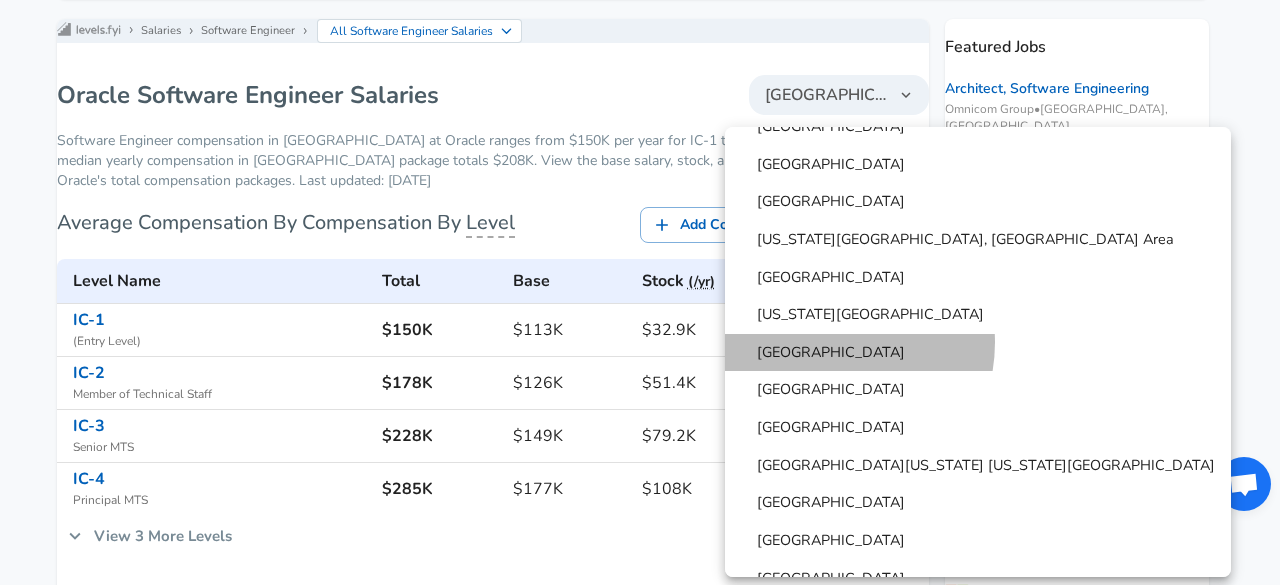 click on "[GEOGRAPHIC_DATA]" at bounding box center (823, 353) 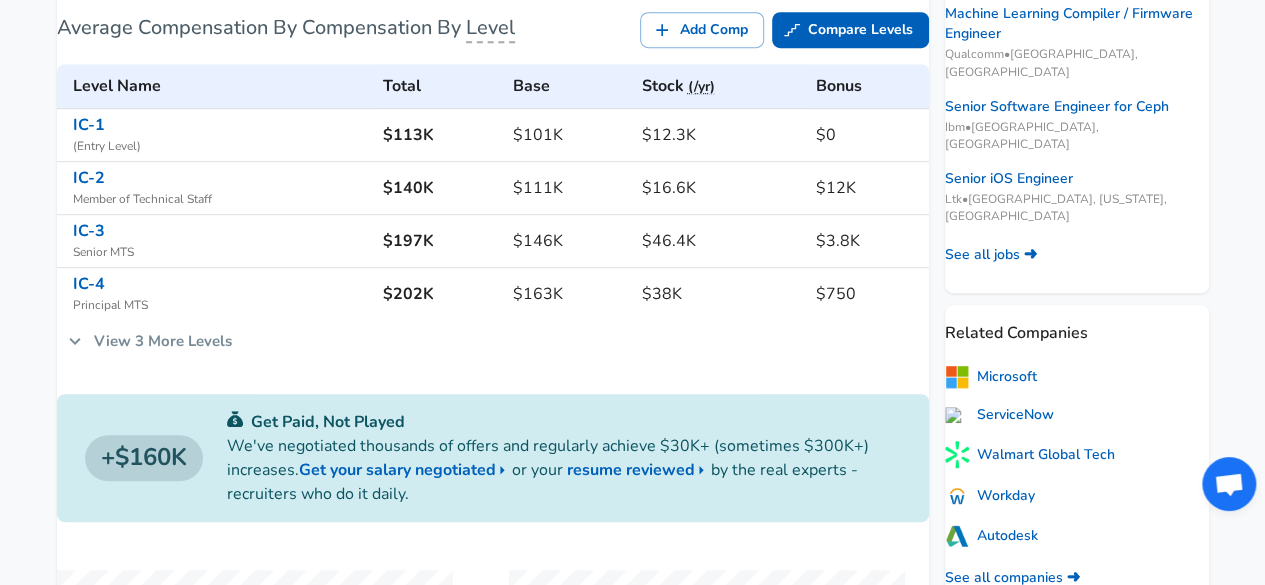 scroll, scrollTop: 475, scrollLeft: 0, axis: vertical 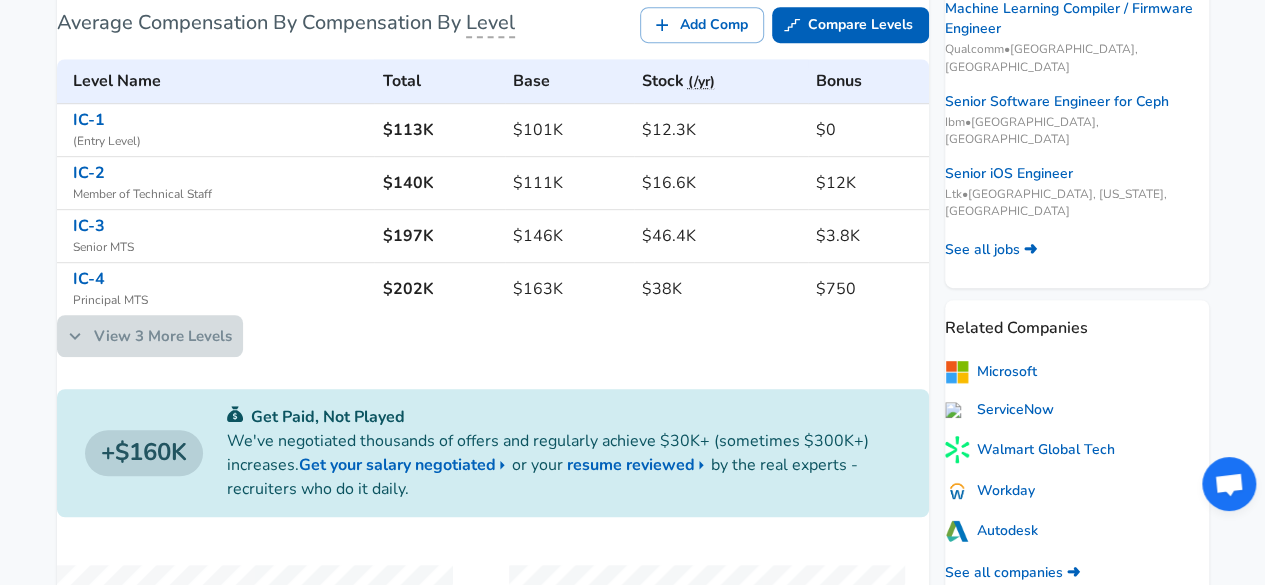 click on "View   3   More Levels" at bounding box center [150, 336] 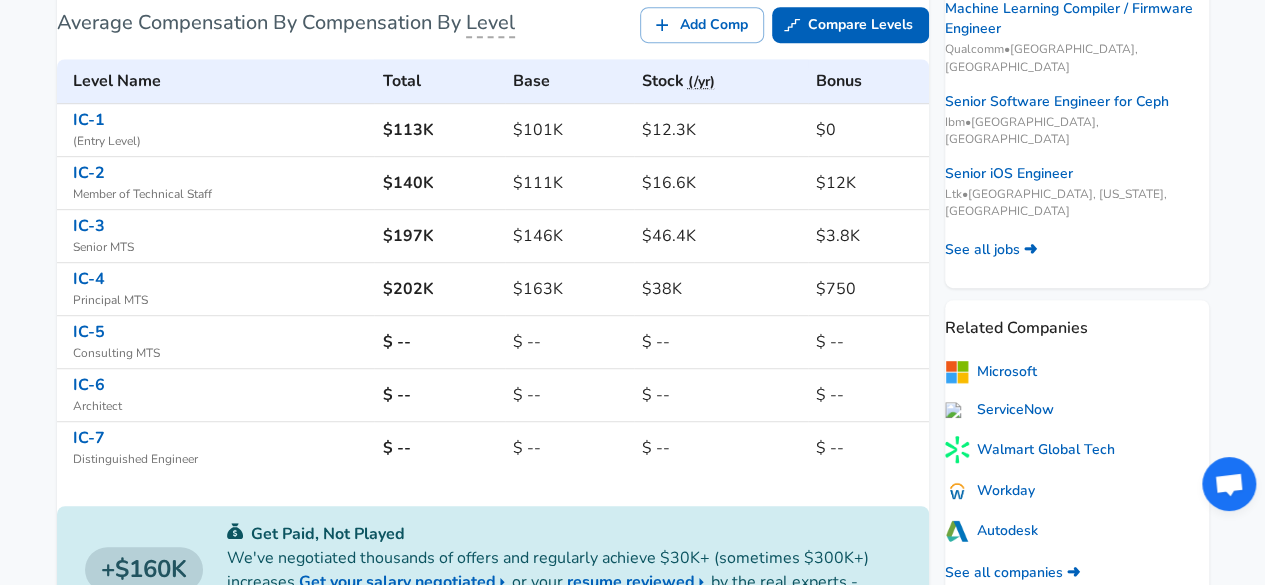 scroll, scrollTop: 0, scrollLeft: 0, axis: both 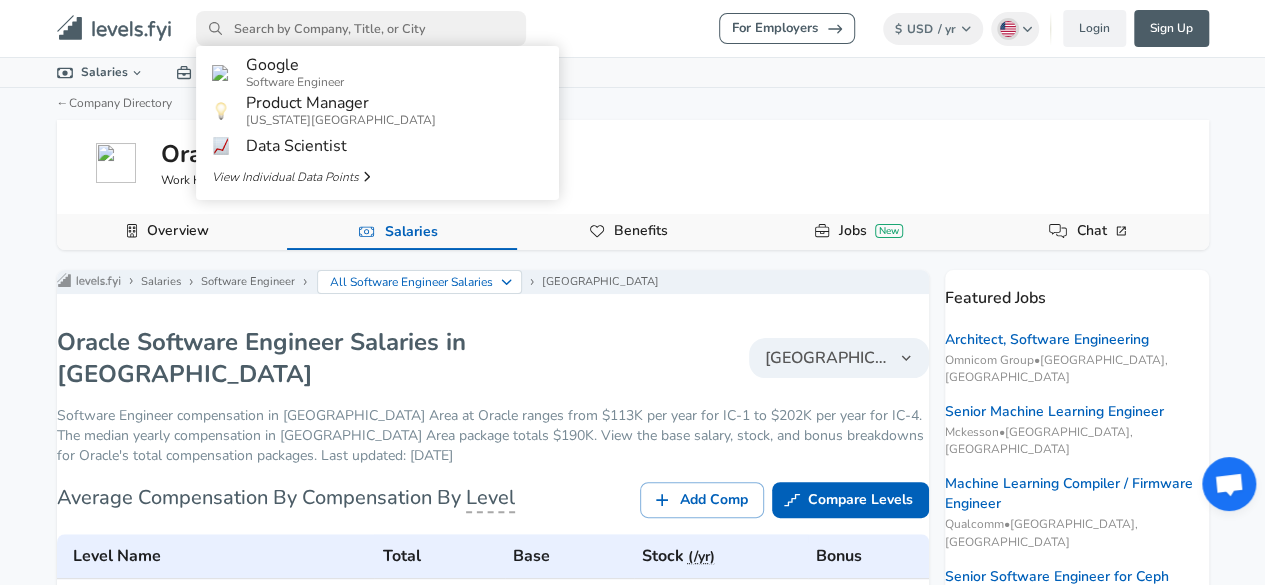 click at bounding box center [361, 28] 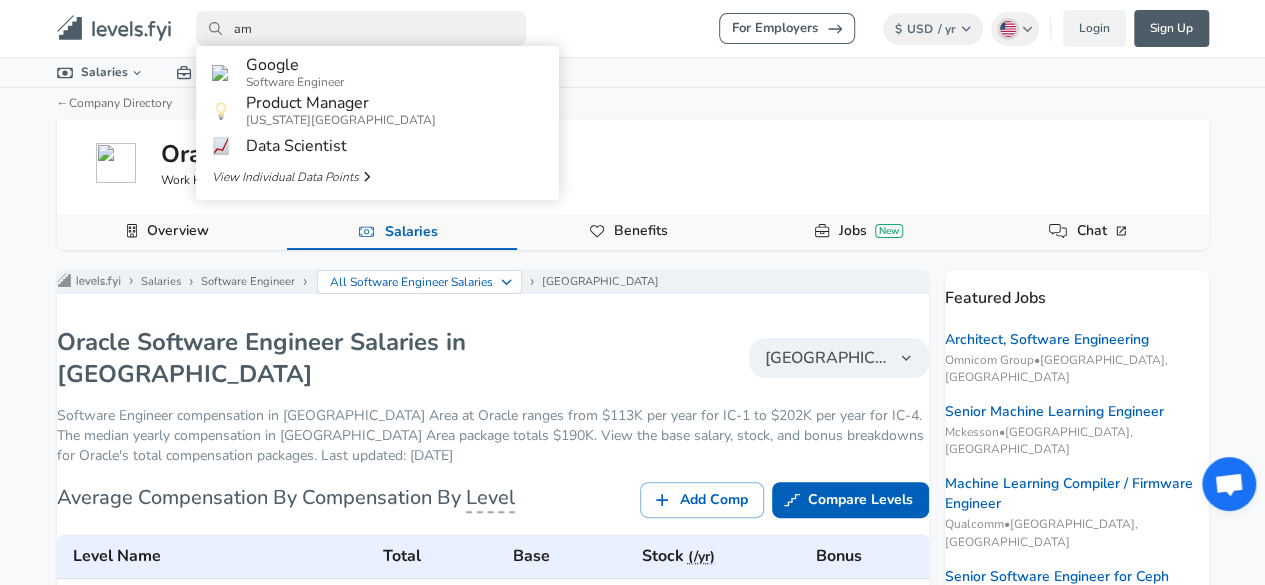 type on "a" 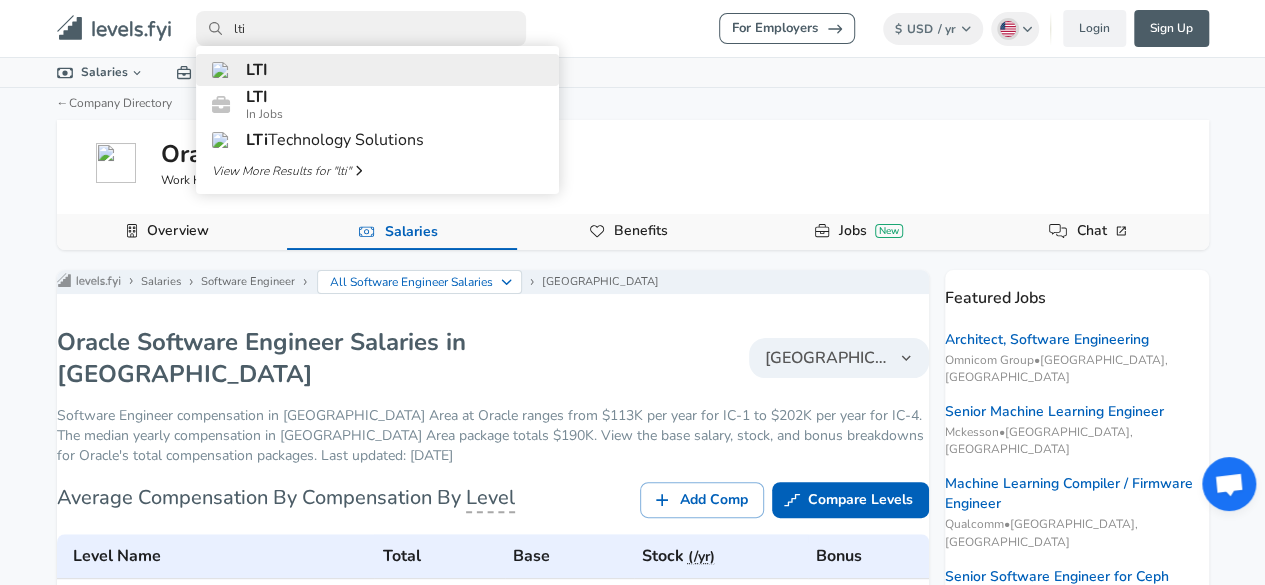 type on "lti" 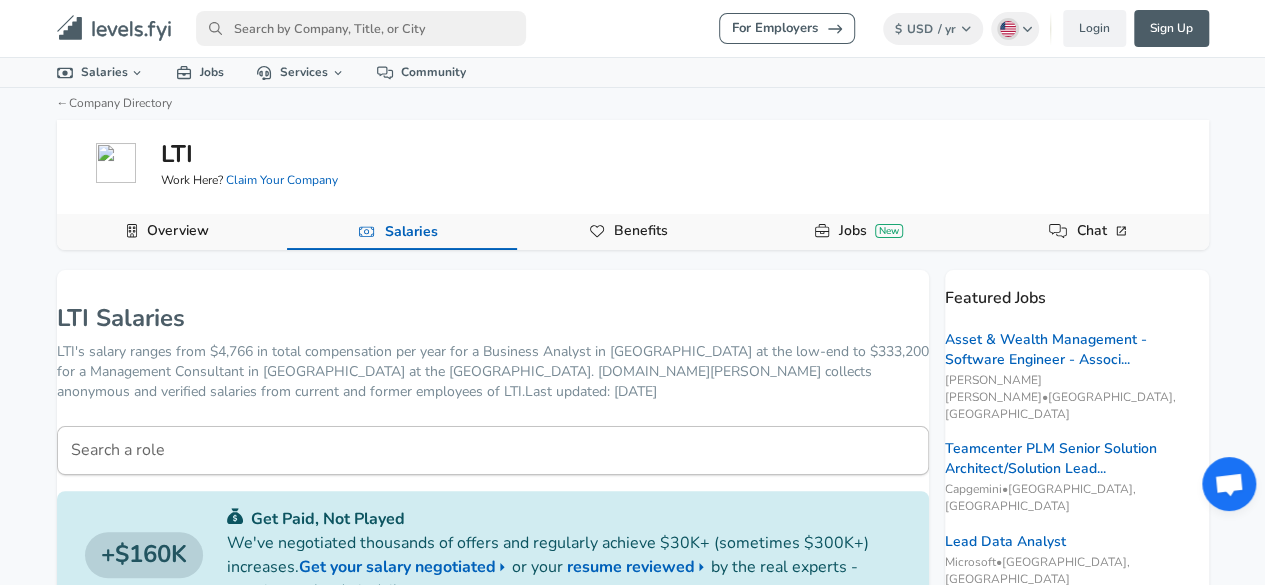 scroll, scrollTop: 179, scrollLeft: 0, axis: vertical 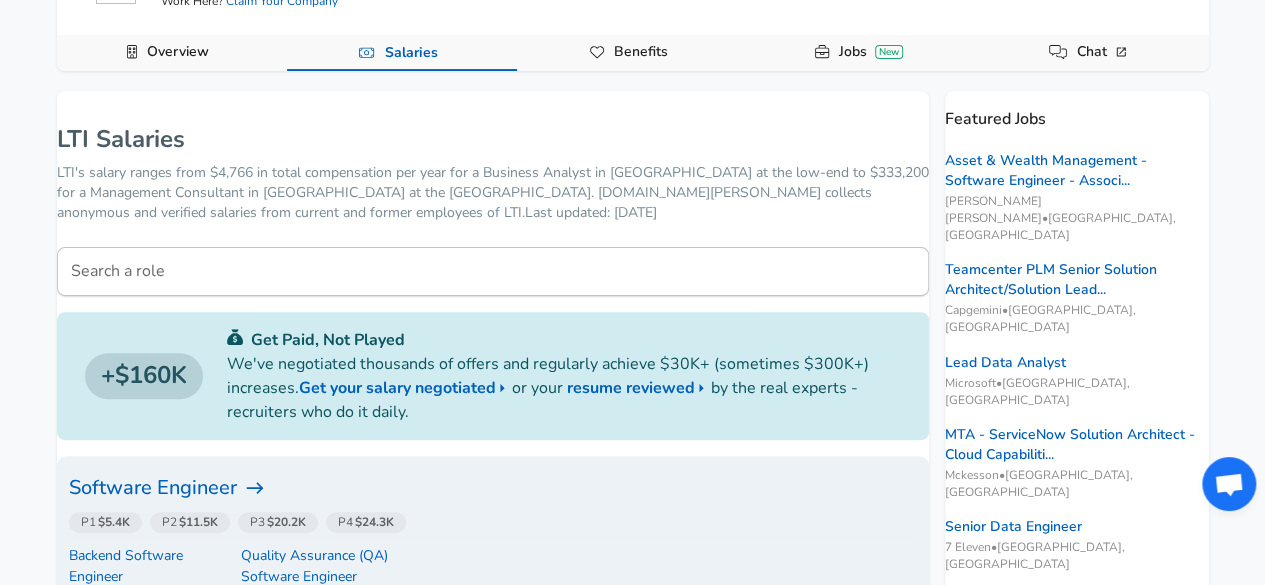 click on "Software Engineer" at bounding box center [493, 488] 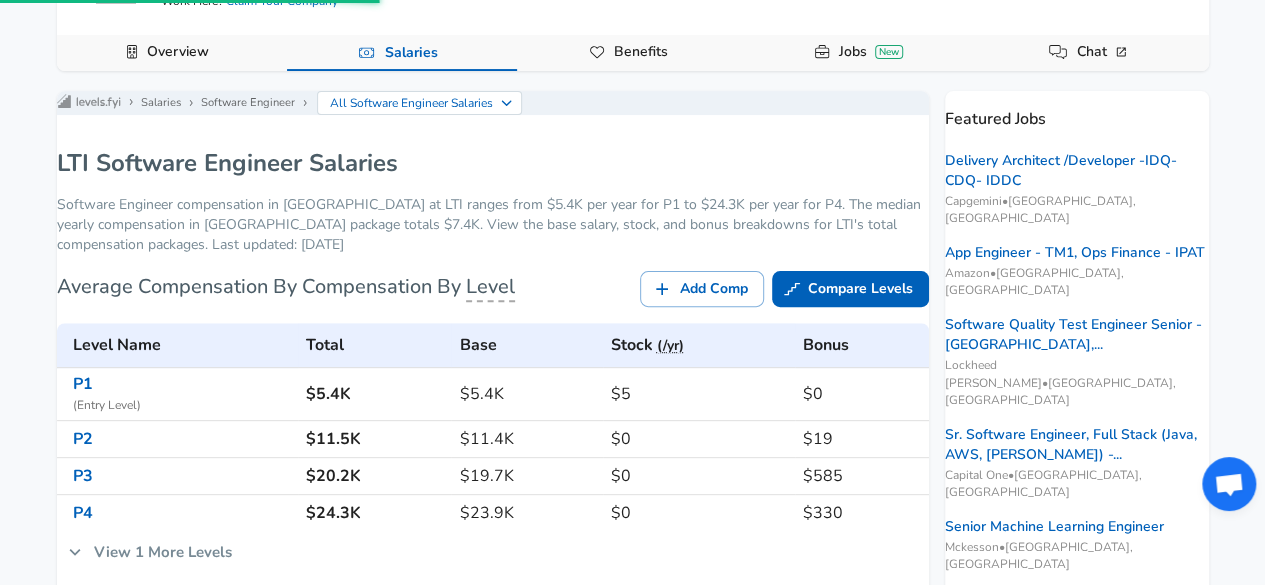 scroll, scrollTop: 0, scrollLeft: 0, axis: both 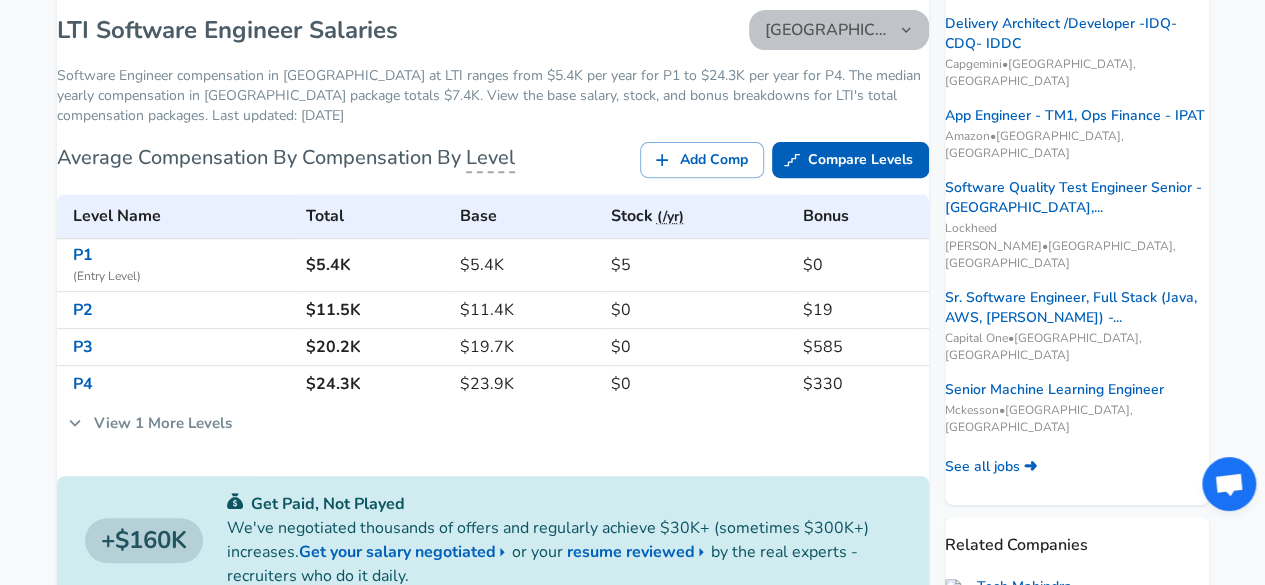 click 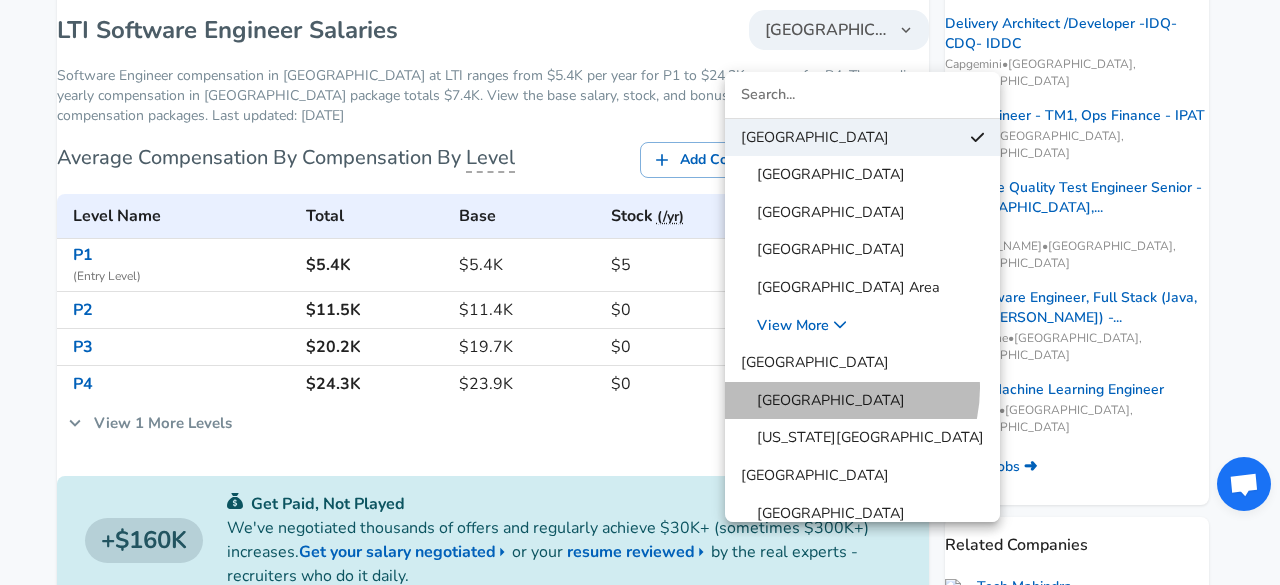 click on "[GEOGRAPHIC_DATA]" at bounding box center (862, 401) 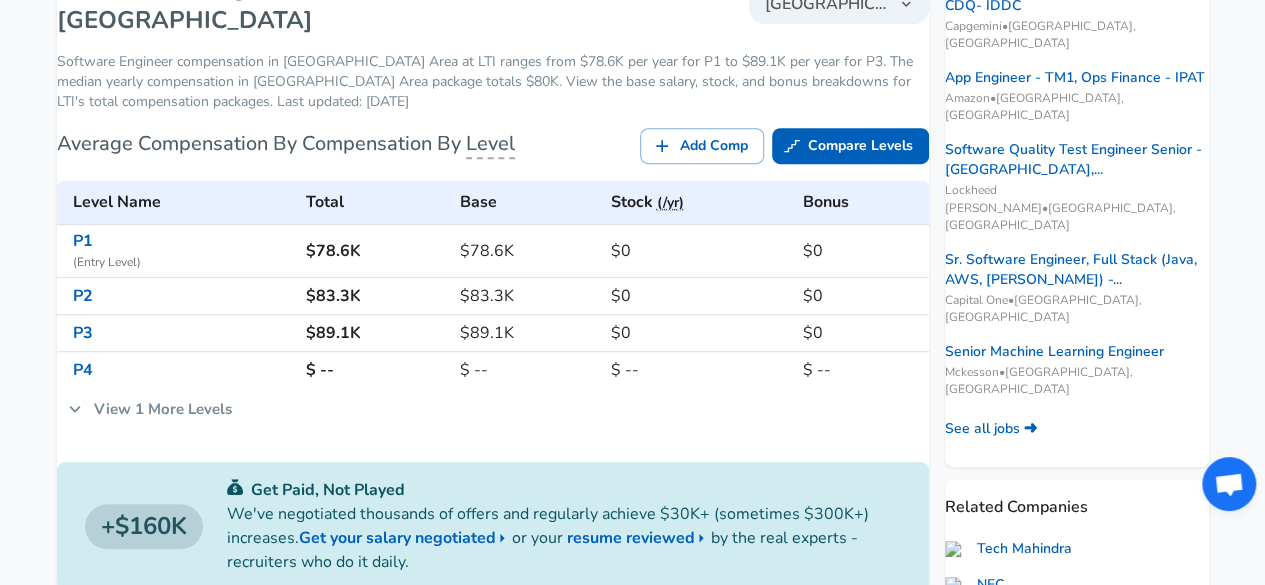 scroll, scrollTop: 356, scrollLeft: 0, axis: vertical 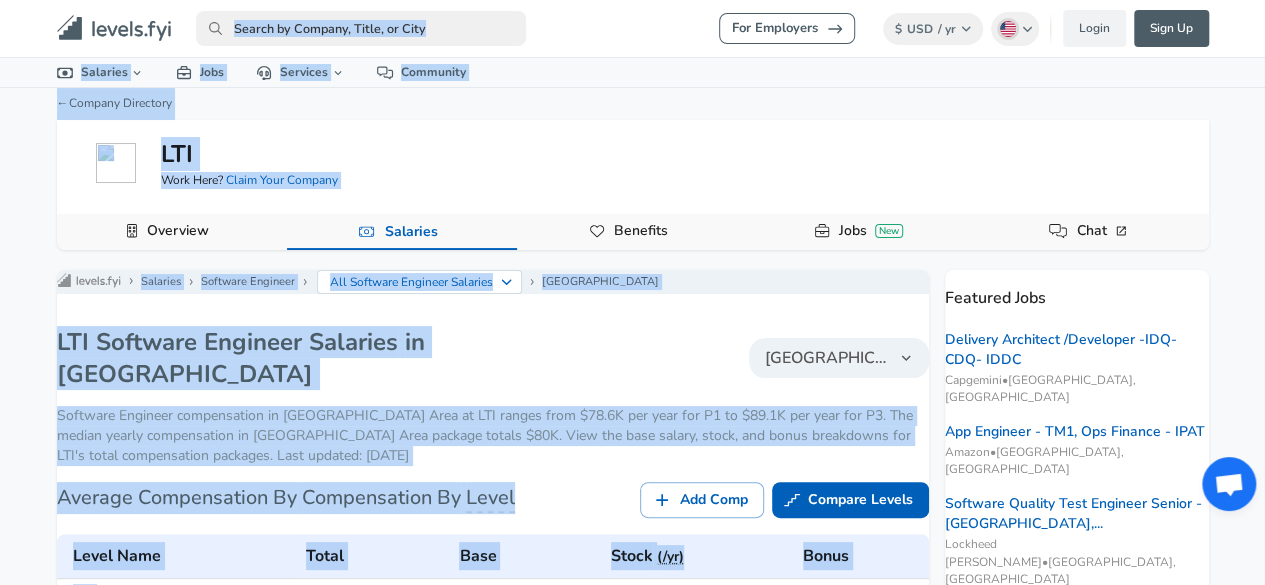 drag, startPoint x: 622, startPoint y: 390, endPoint x: 318, endPoint y: -54, distance: 538.10034 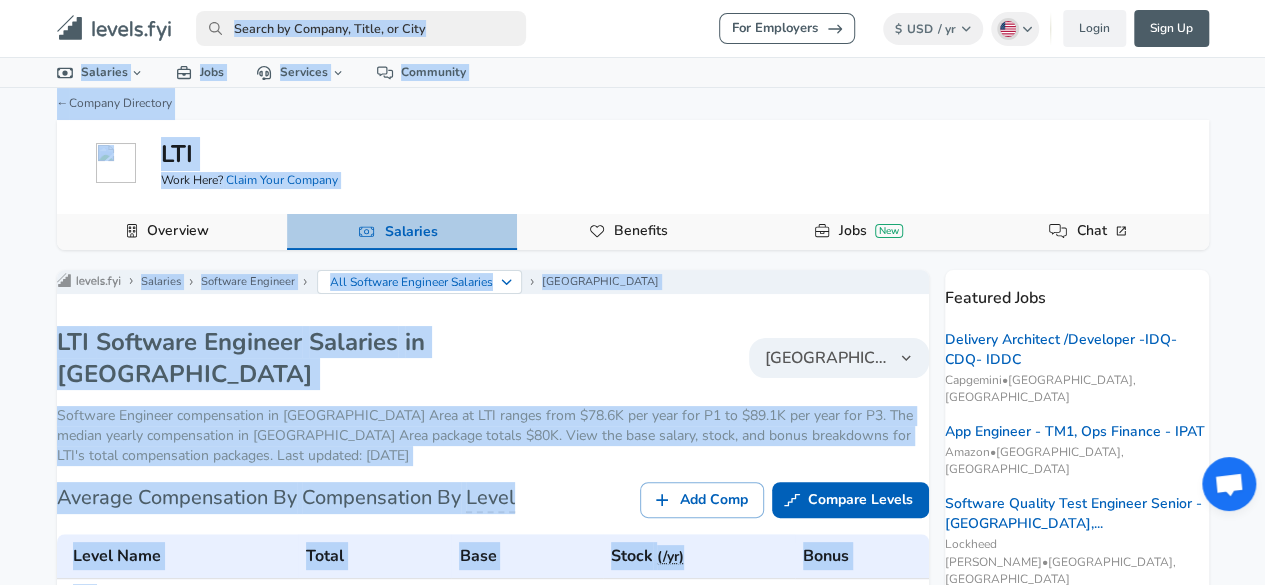 click on "Salaries" at bounding box center [402, 232] 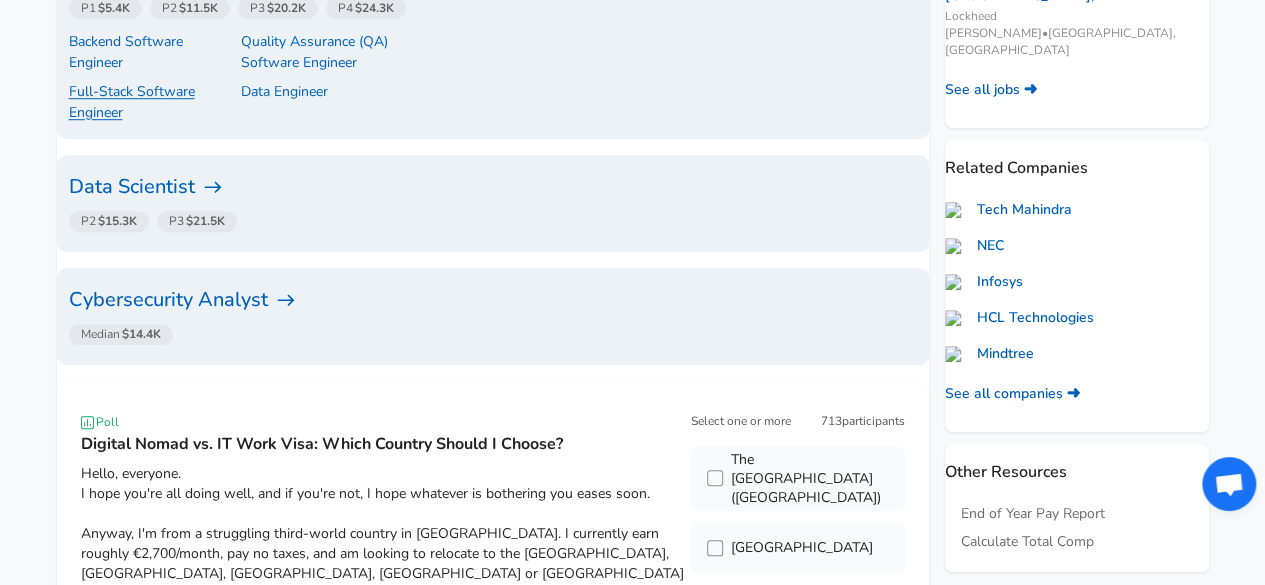 scroll, scrollTop: 668, scrollLeft: 0, axis: vertical 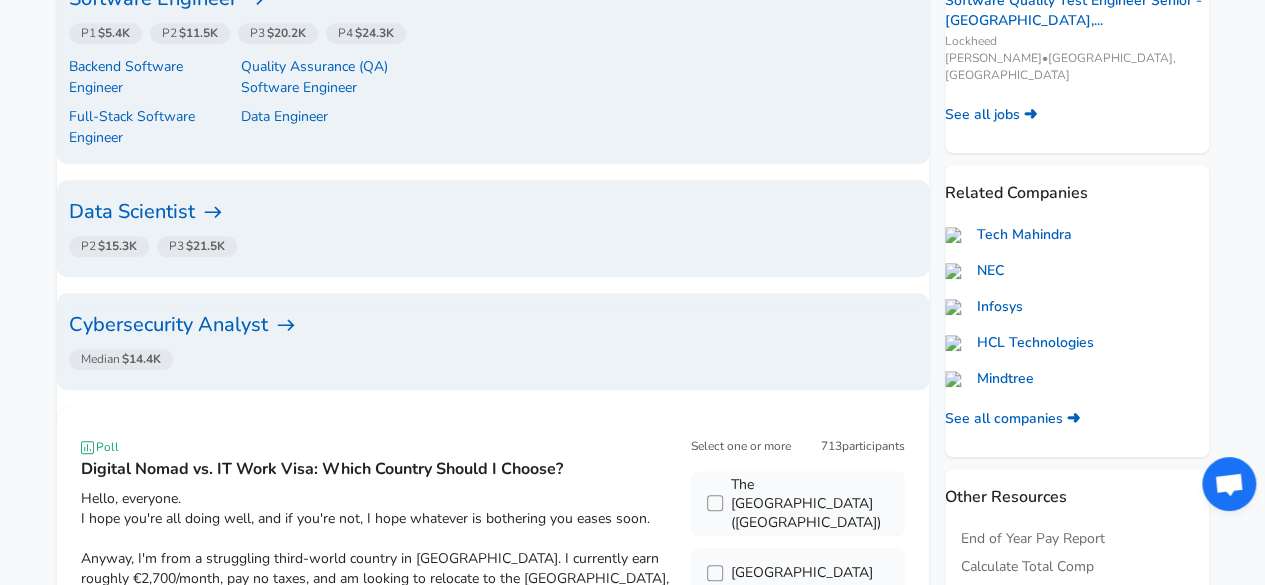 click on "Cybersecurity Analyst" at bounding box center (493, 325) 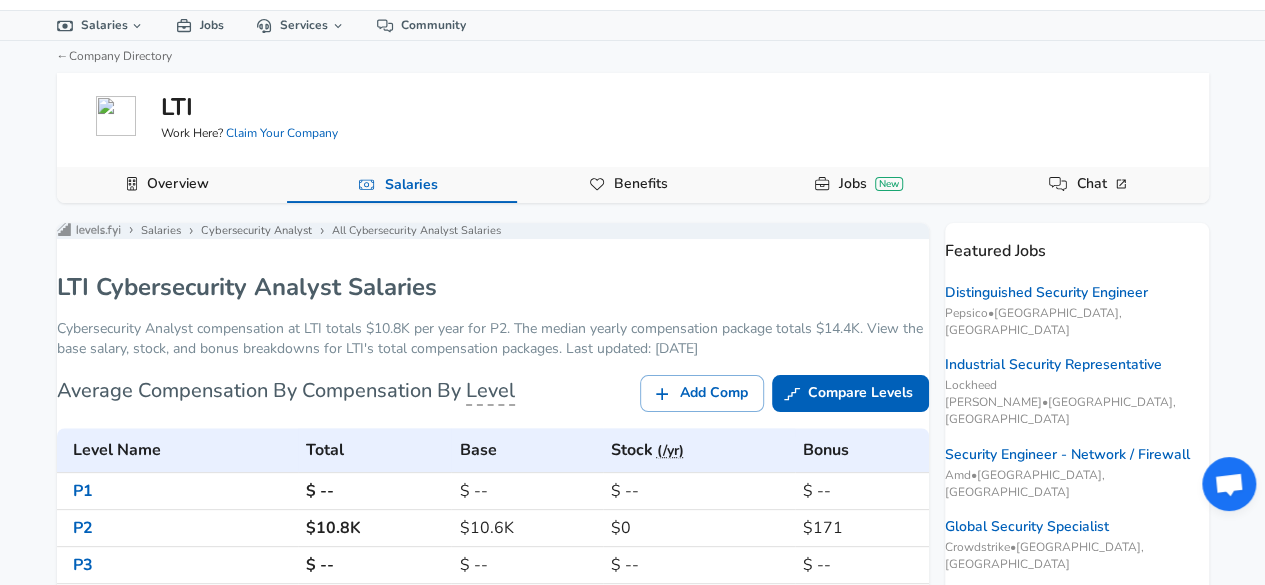 scroll, scrollTop: 41, scrollLeft: 0, axis: vertical 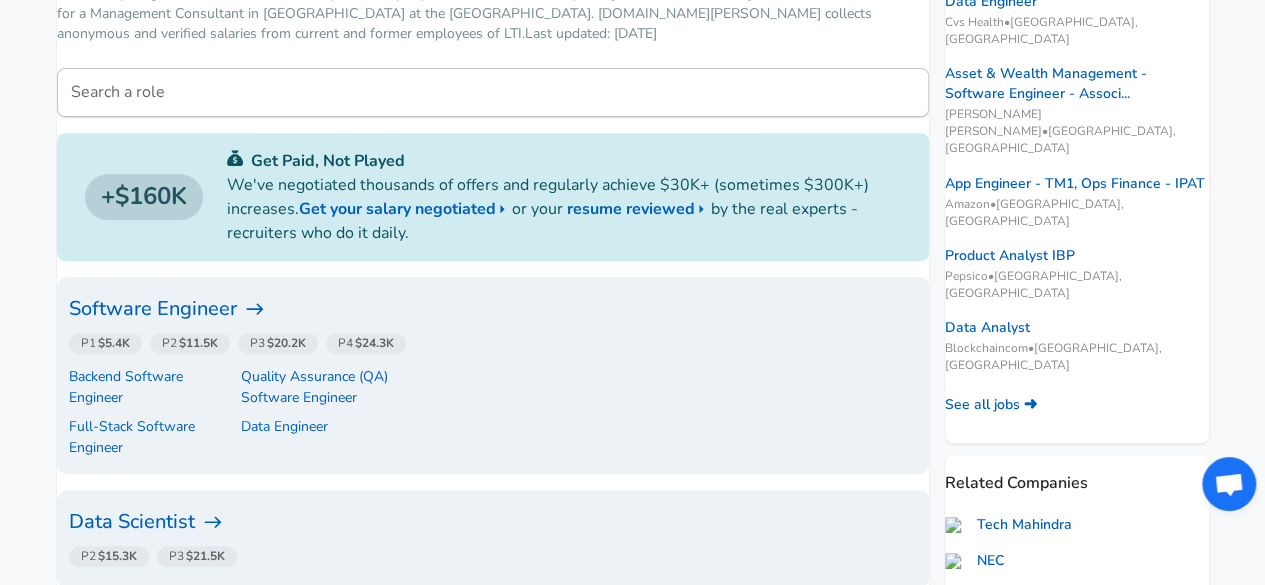 click on "Software Engineer" at bounding box center [493, 309] 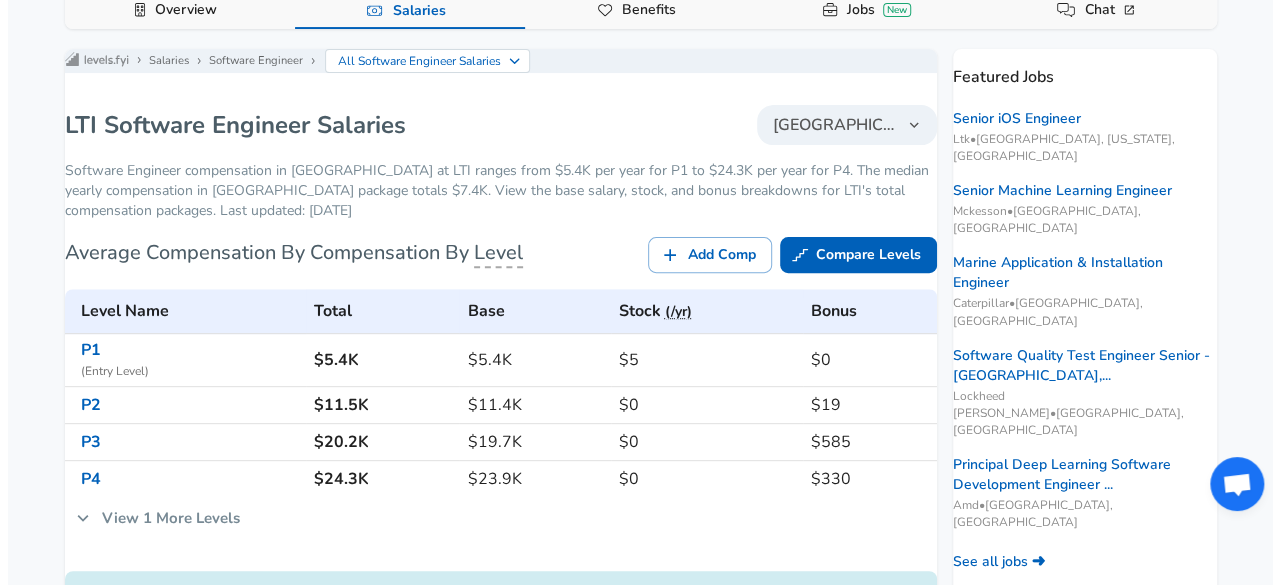 scroll, scrollTop: 220, scrollLeft: 0, axis: vertical 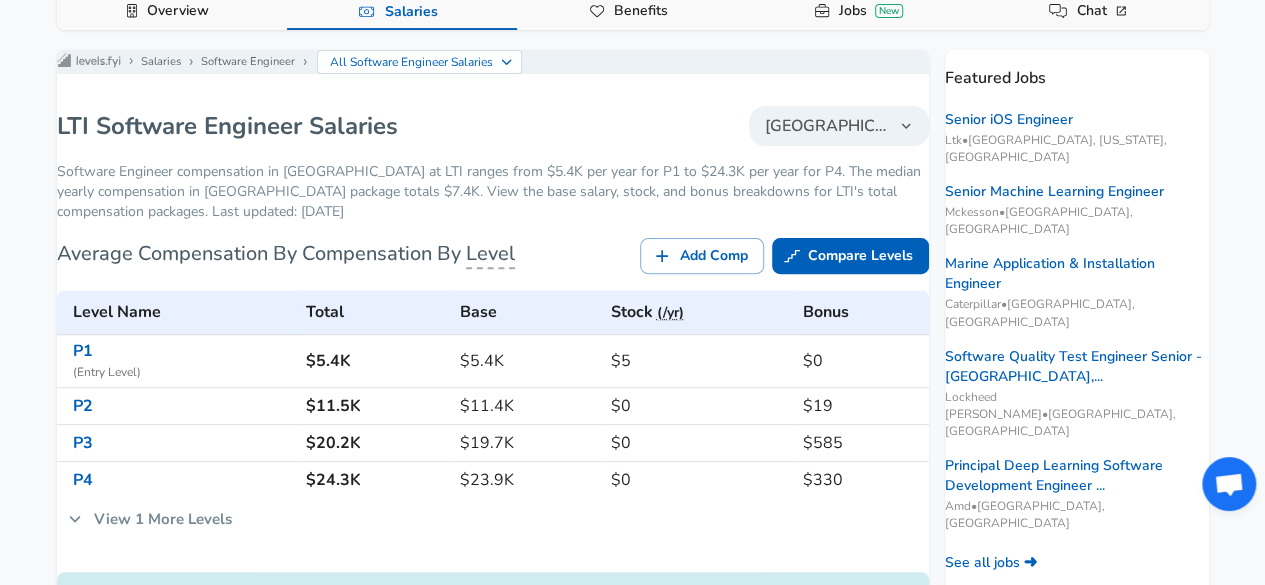 click on "[GEOGRAPHIC_DATA]" at bounding box center [827, 126] 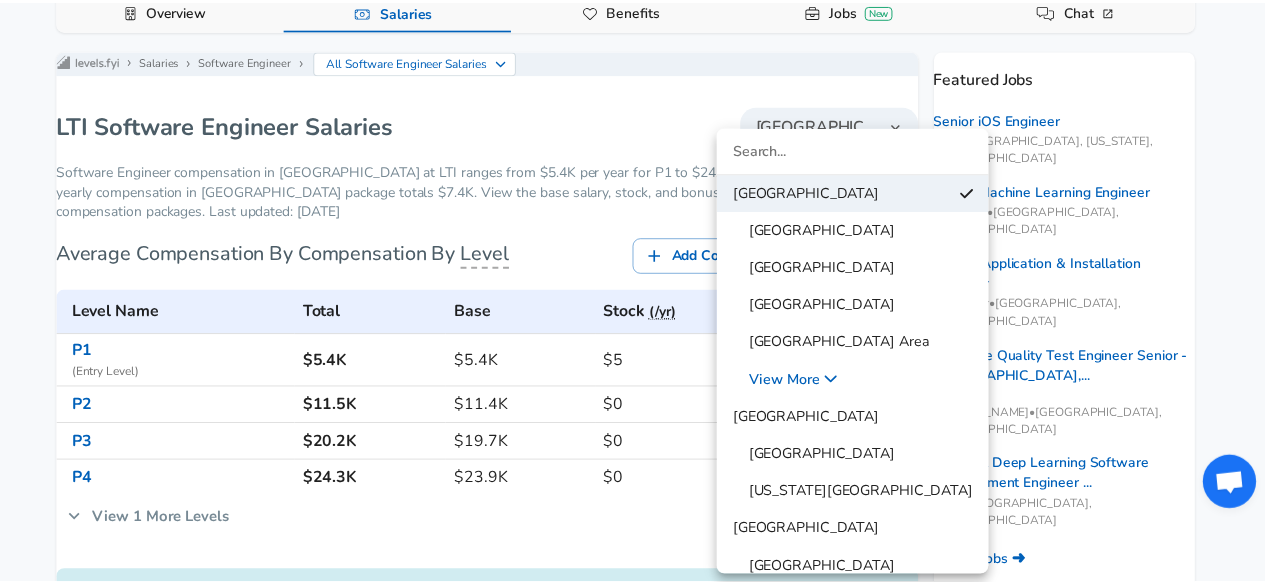 scroll, scrollTop: 48, scrollLeft: 0, axis: vertical 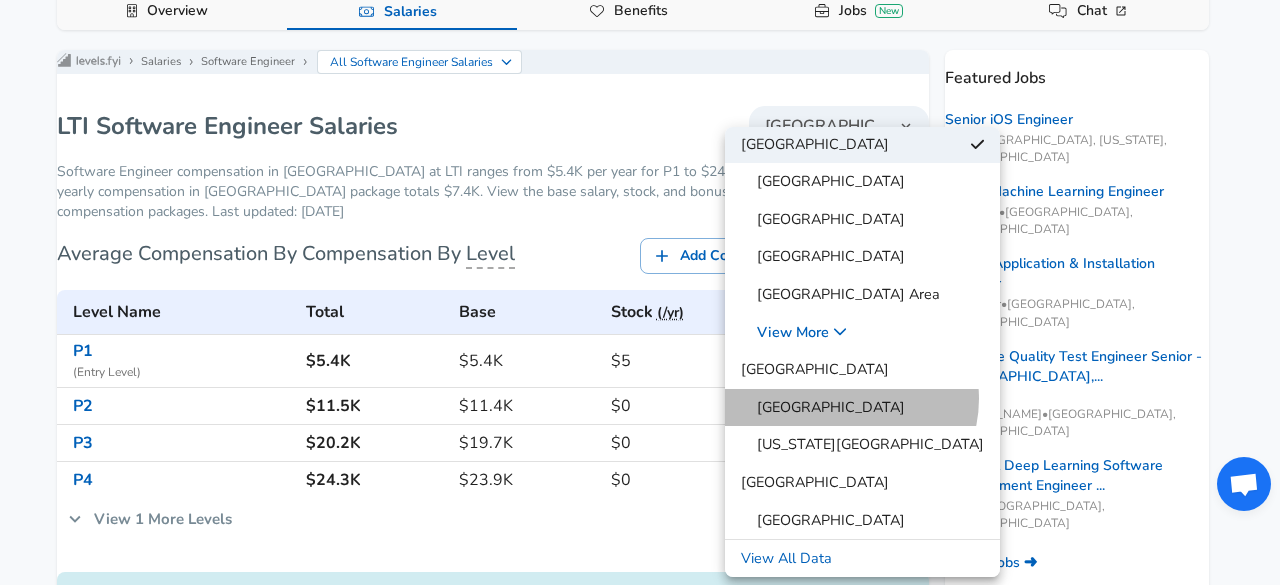 click on "[GEOGRAPHIC_DATA]" at bounding box center [823, 408] 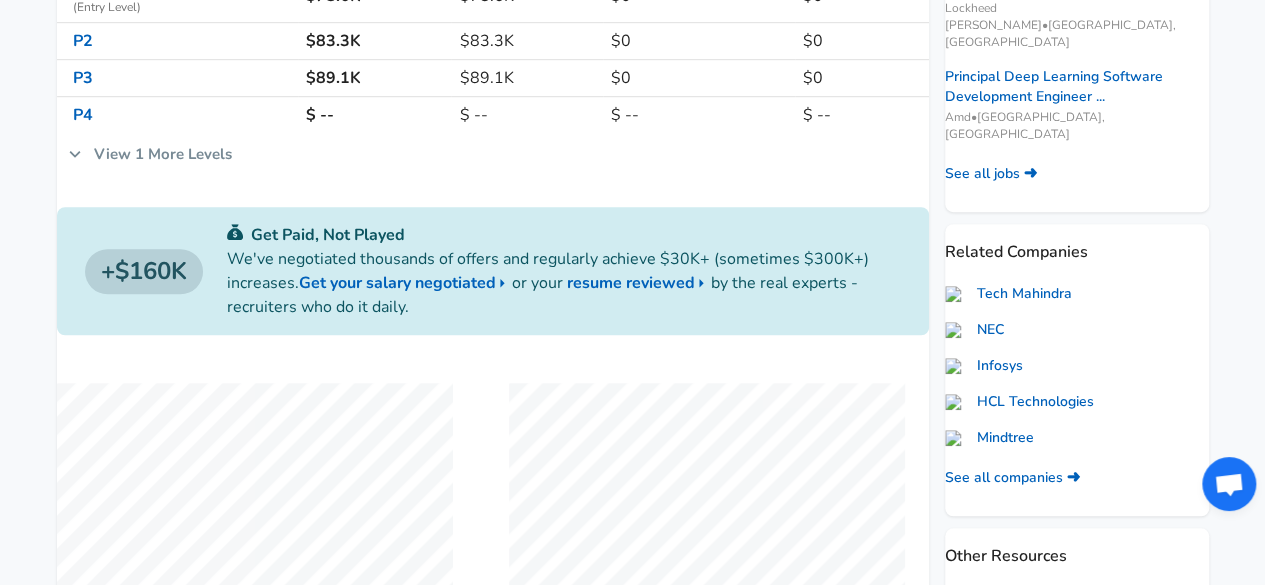 scroll, scrollTop: 608, scrollLeft: 0, axis: vertical 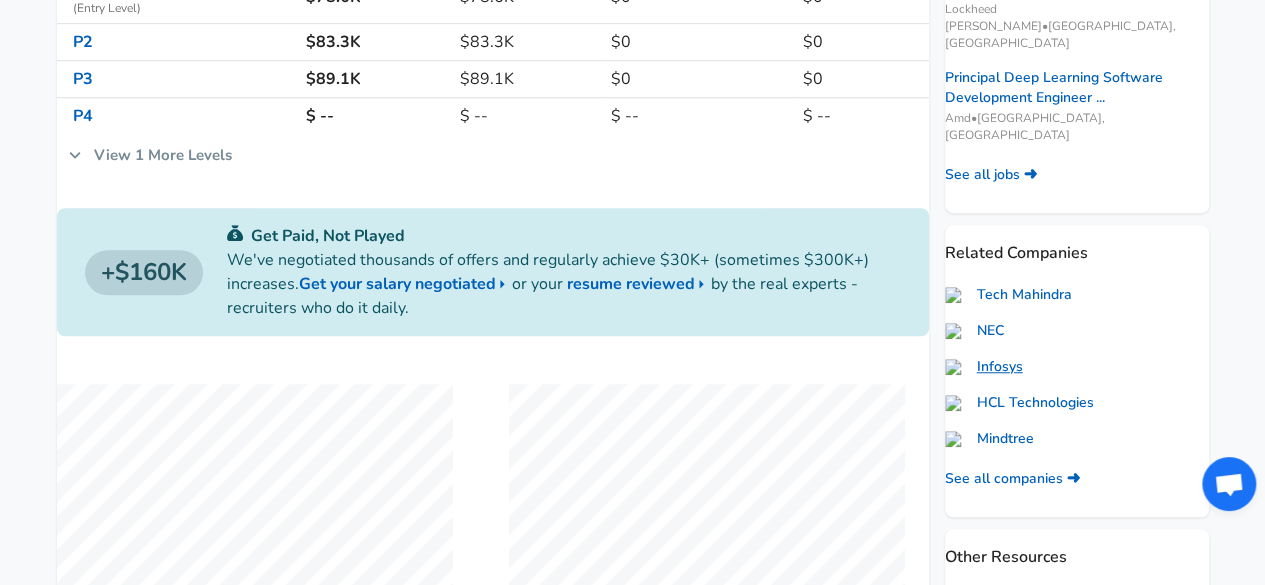 click on "Infosys" at bounding box center [984, 367] 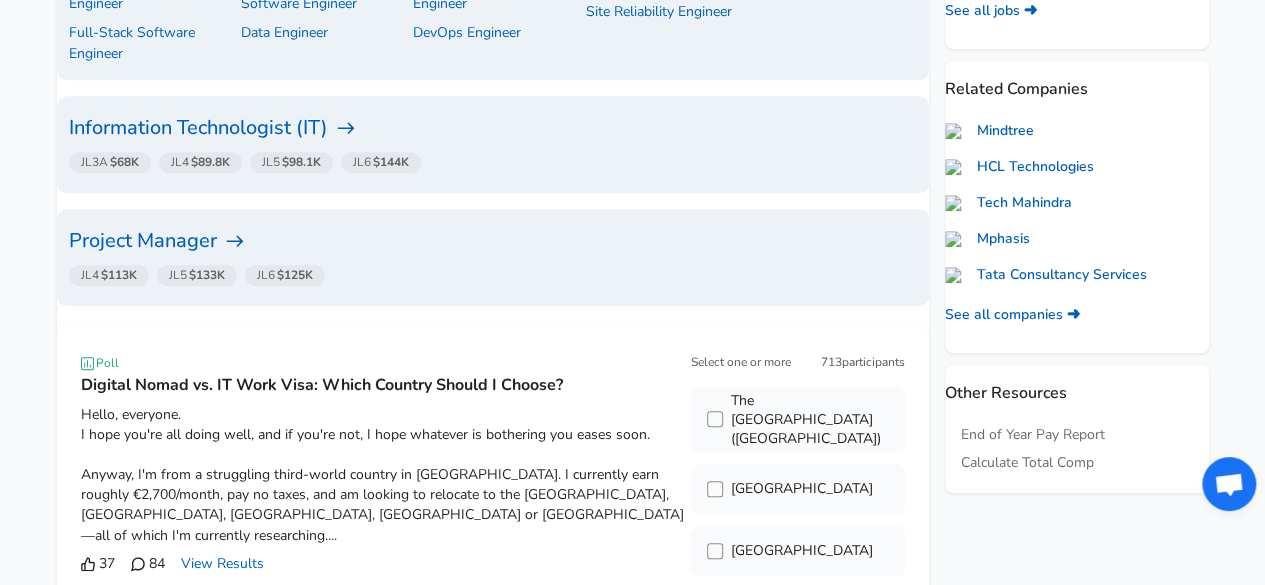 scroll, scrollTop: 486, scrollLeft: 0, axis: vertical 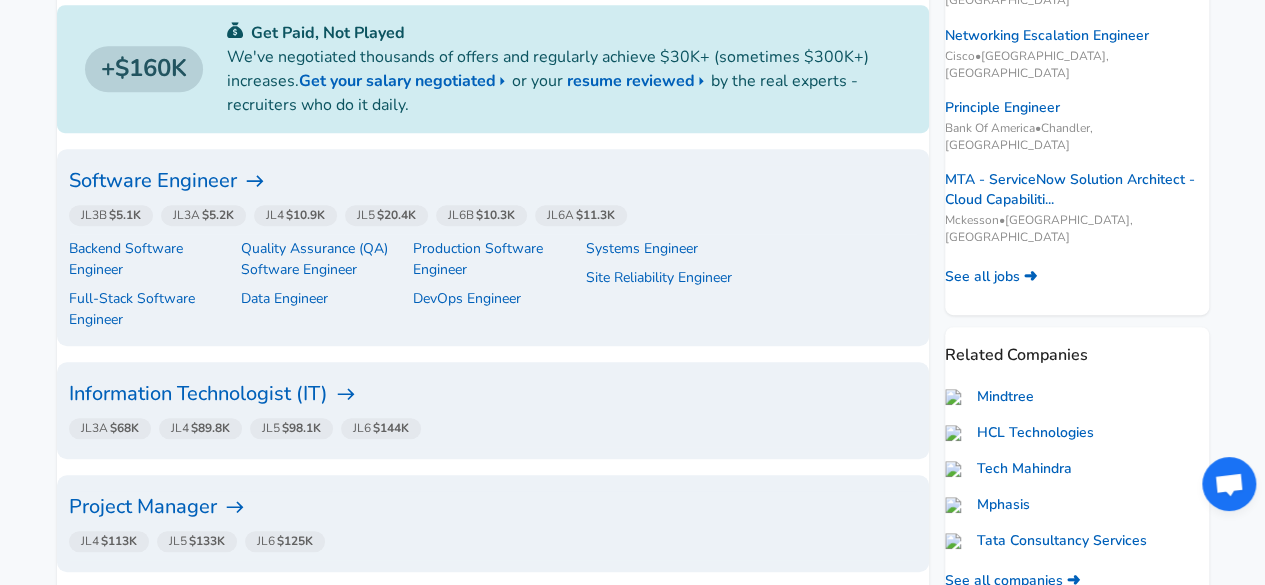 click on "Software Engineer" at bounding box center (493, 181) 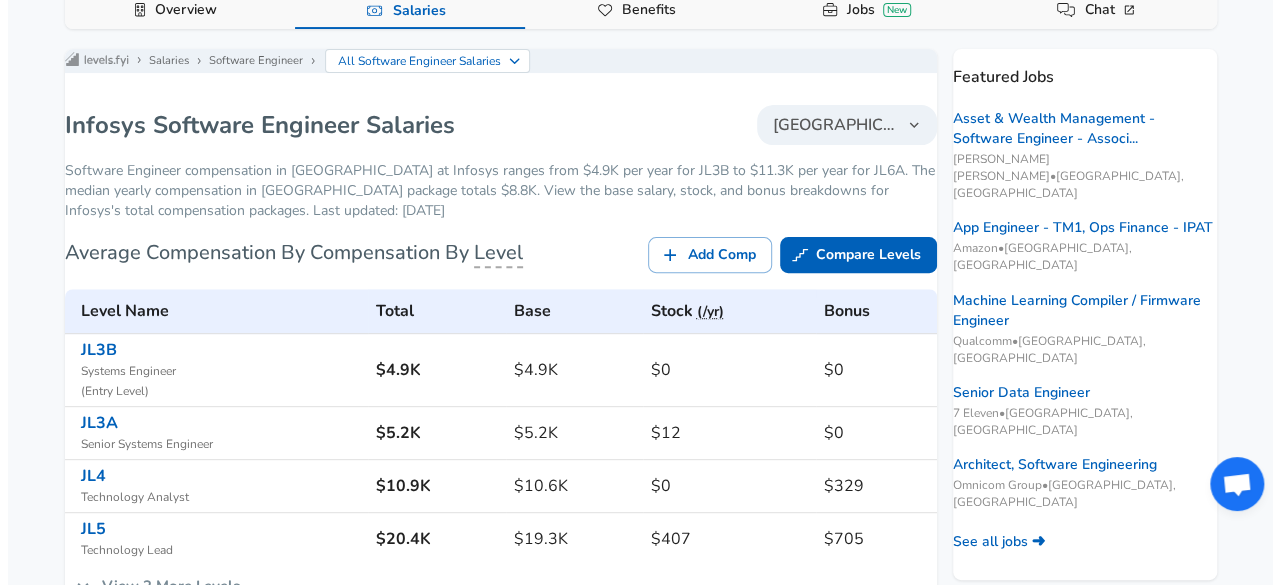 scroll, scrollTop: 220, scrollLeft: 0, axis: vertical 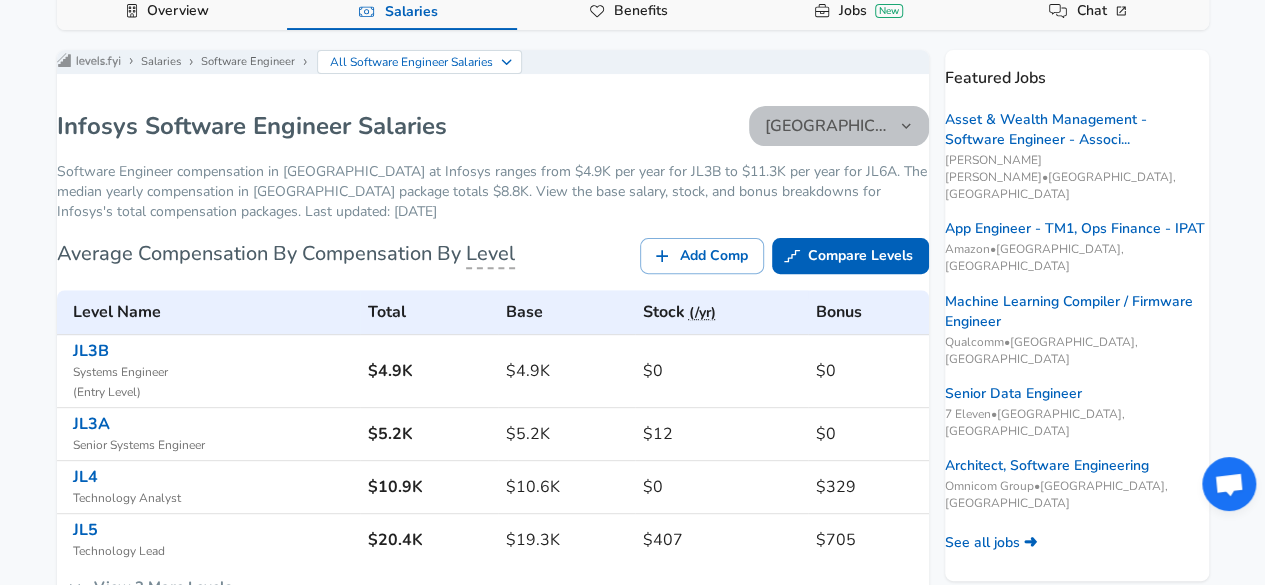 click 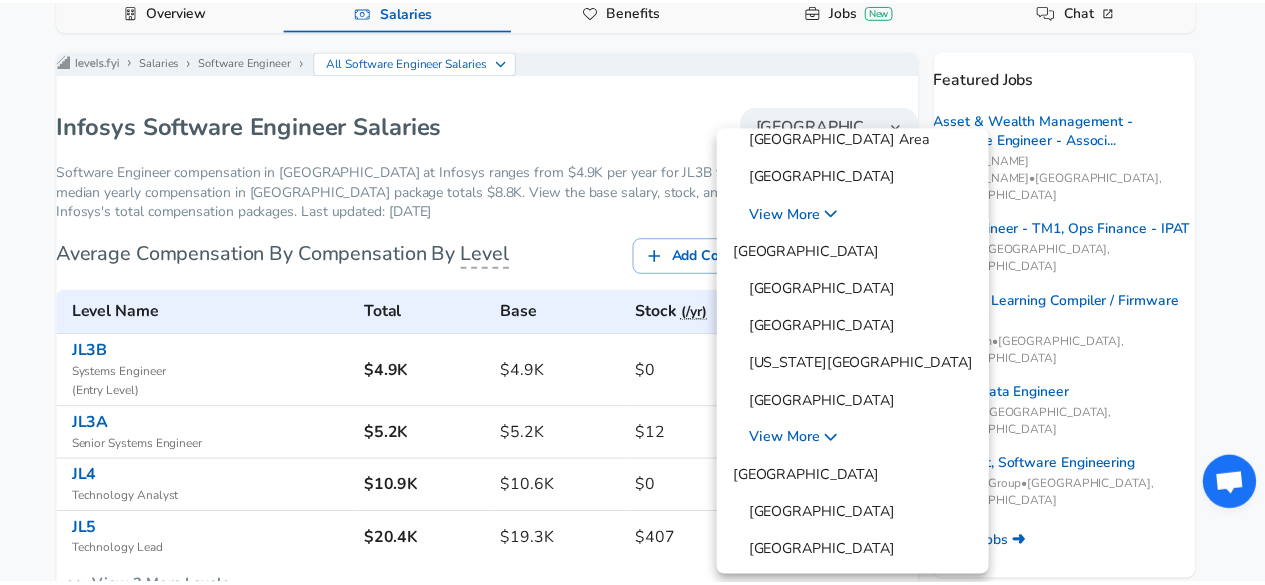 scroll, scrollTop: 167, scrollLeft: 0, axis: vertical 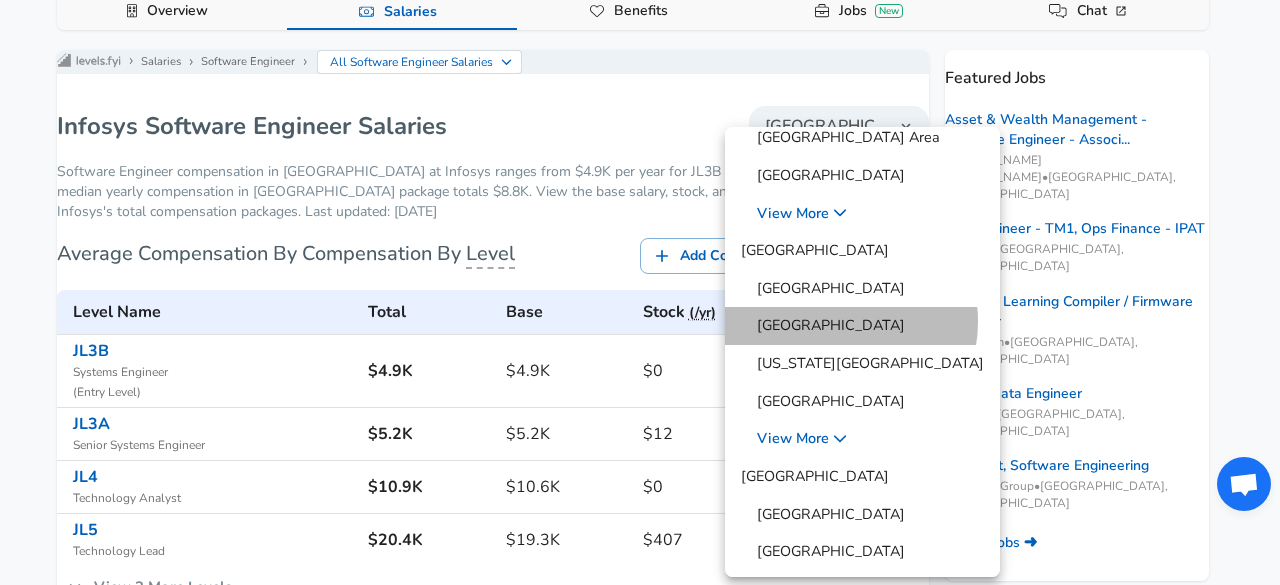 click on "[GEOGRAPHIC_DATA]" at bounding box center [823, 326] 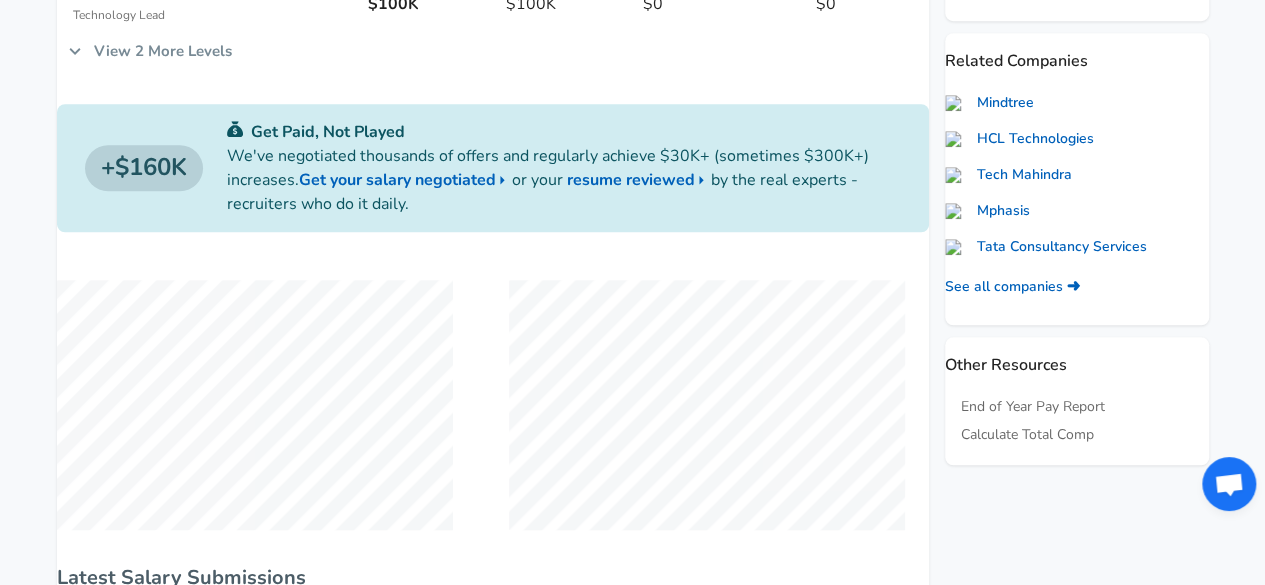 scroll, scrollTop: 783, scrollLeft: 0, axis: vertical 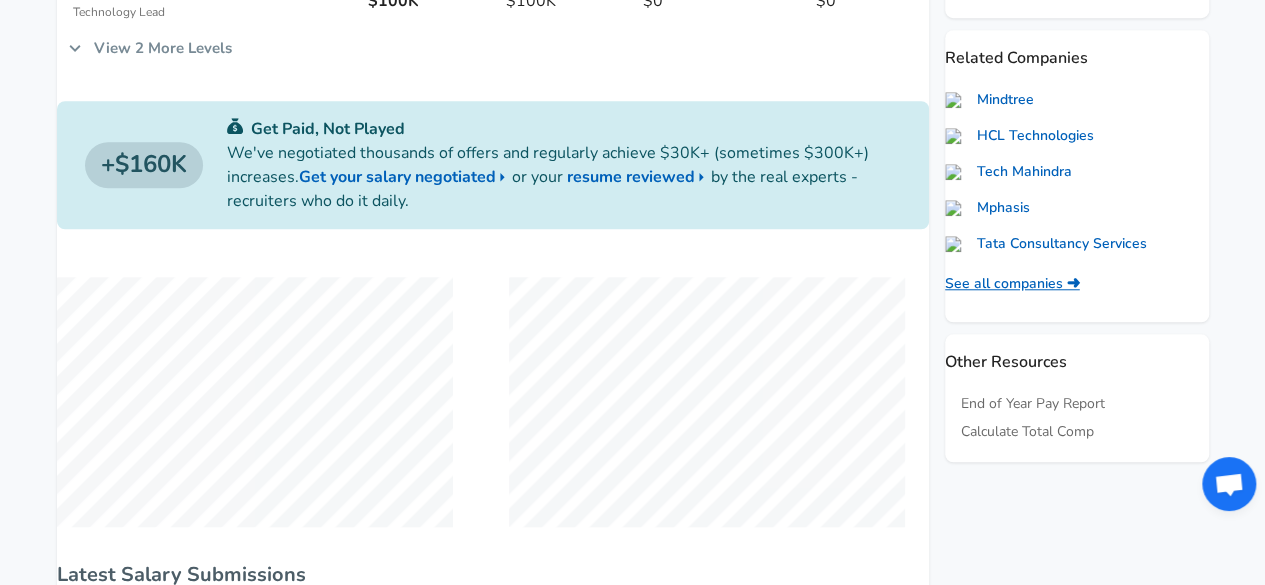 click on "See all companies ➜" at bounding box center (1012, 284) 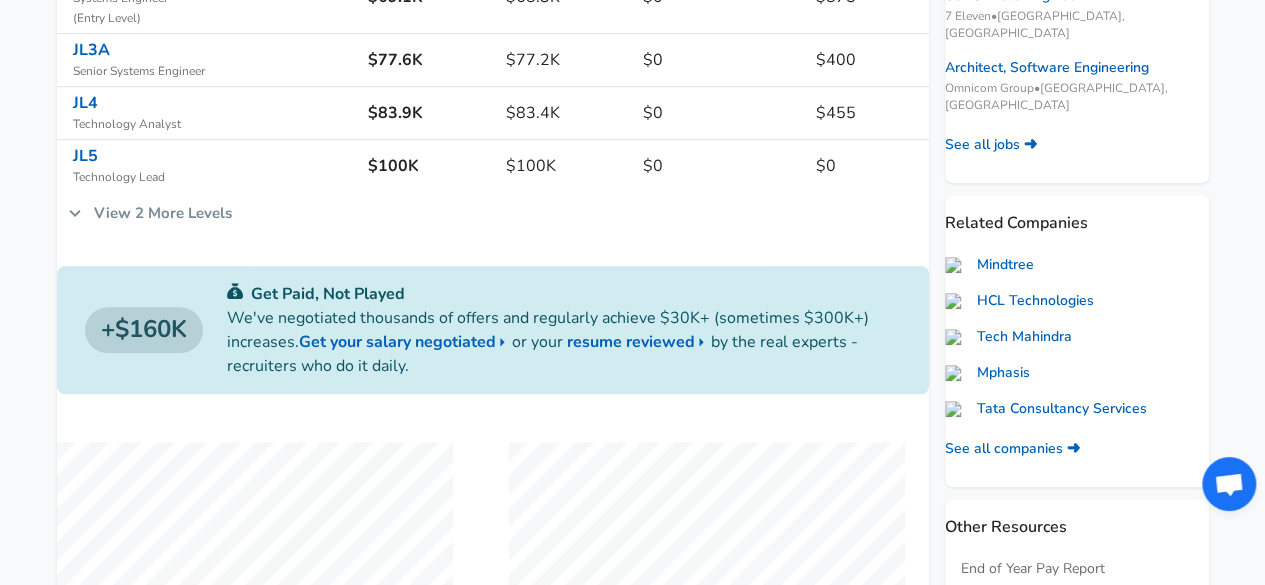 scroll, scrollTop: 616, scrollLeft: 0, axis: vertical 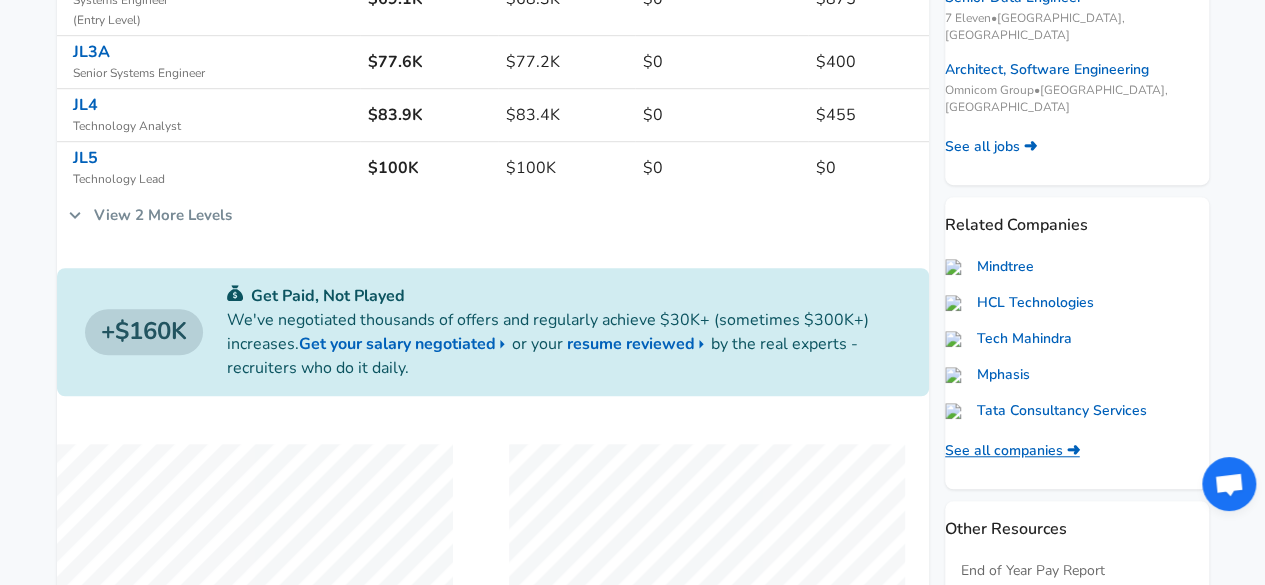 click on "See all companies ➜" at bounding box center (1012, 451) 